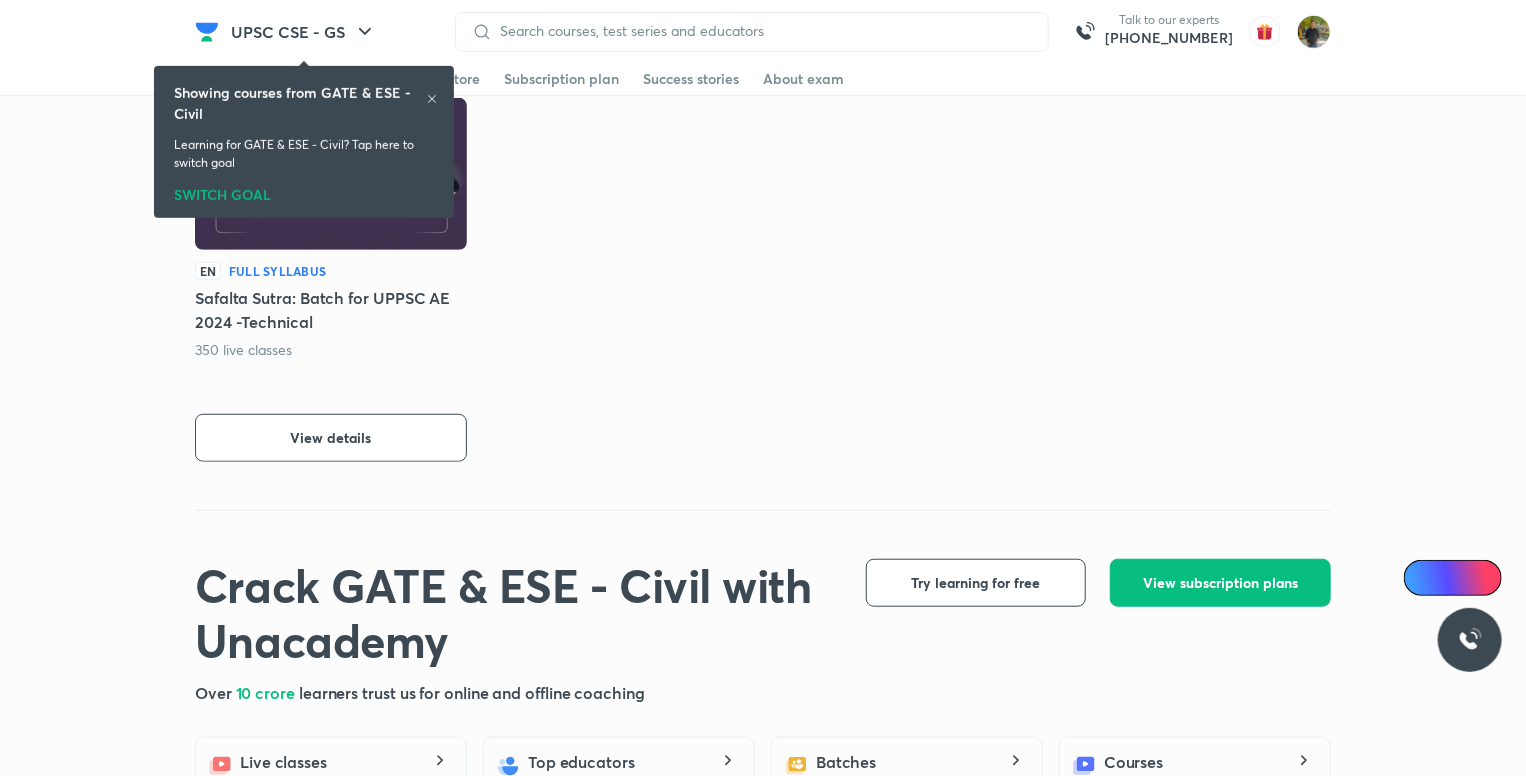 scroll, scrollTop: 500, scrollLeft: 0, axis: vertical 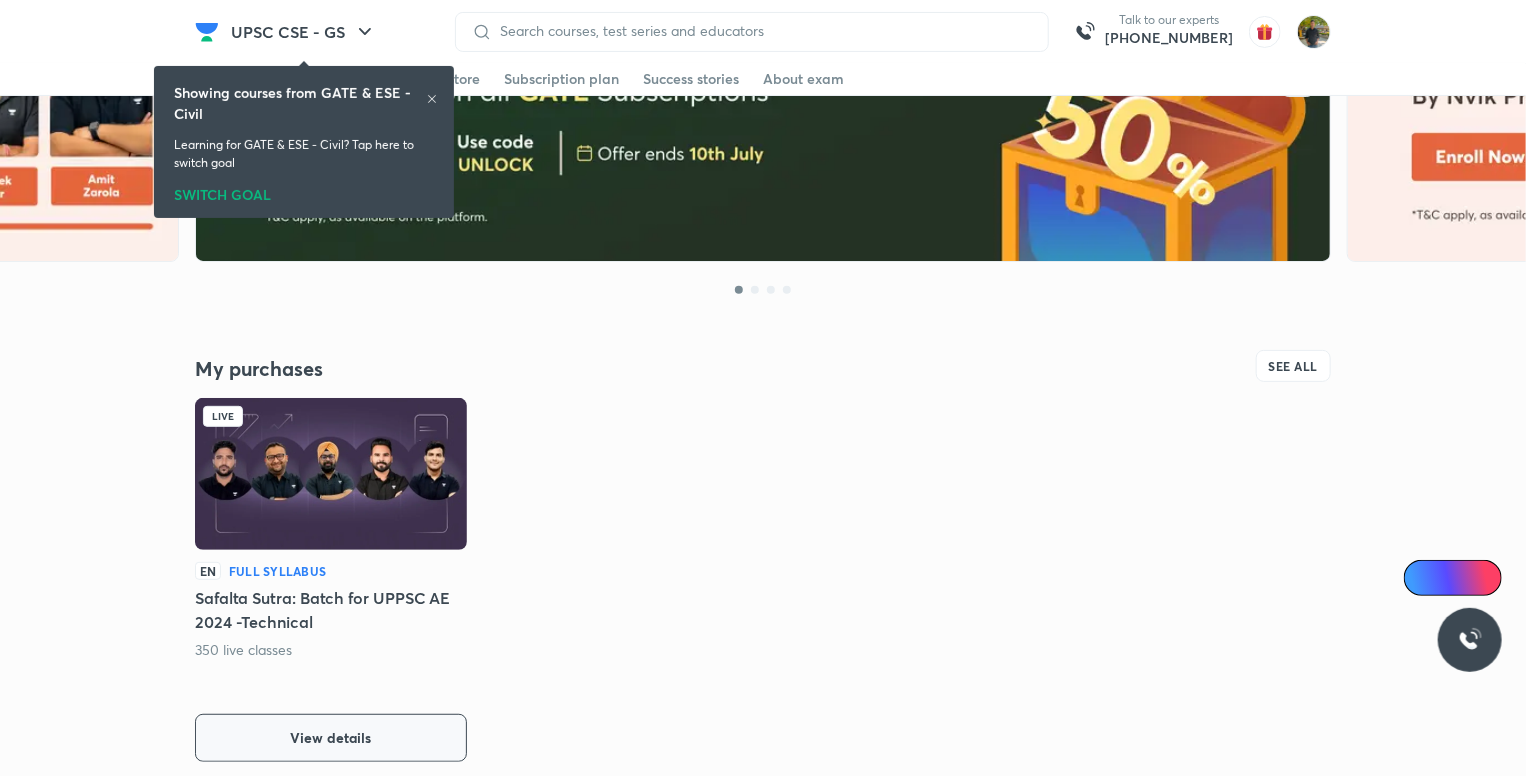 click on "View details" at bounding box center [331, 738] 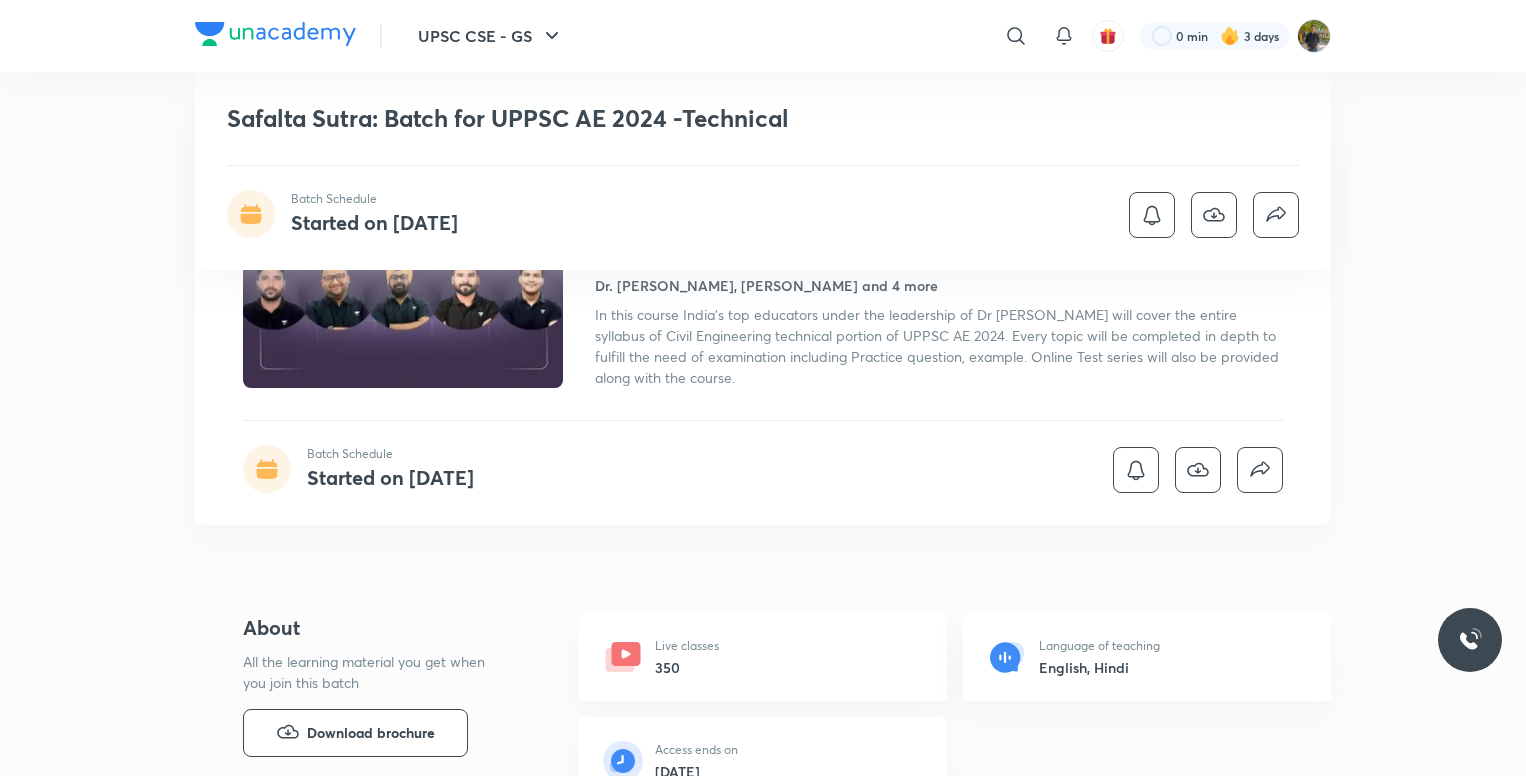scroll, scrollTop: 500, scrollLeft: 0, axis: vertical 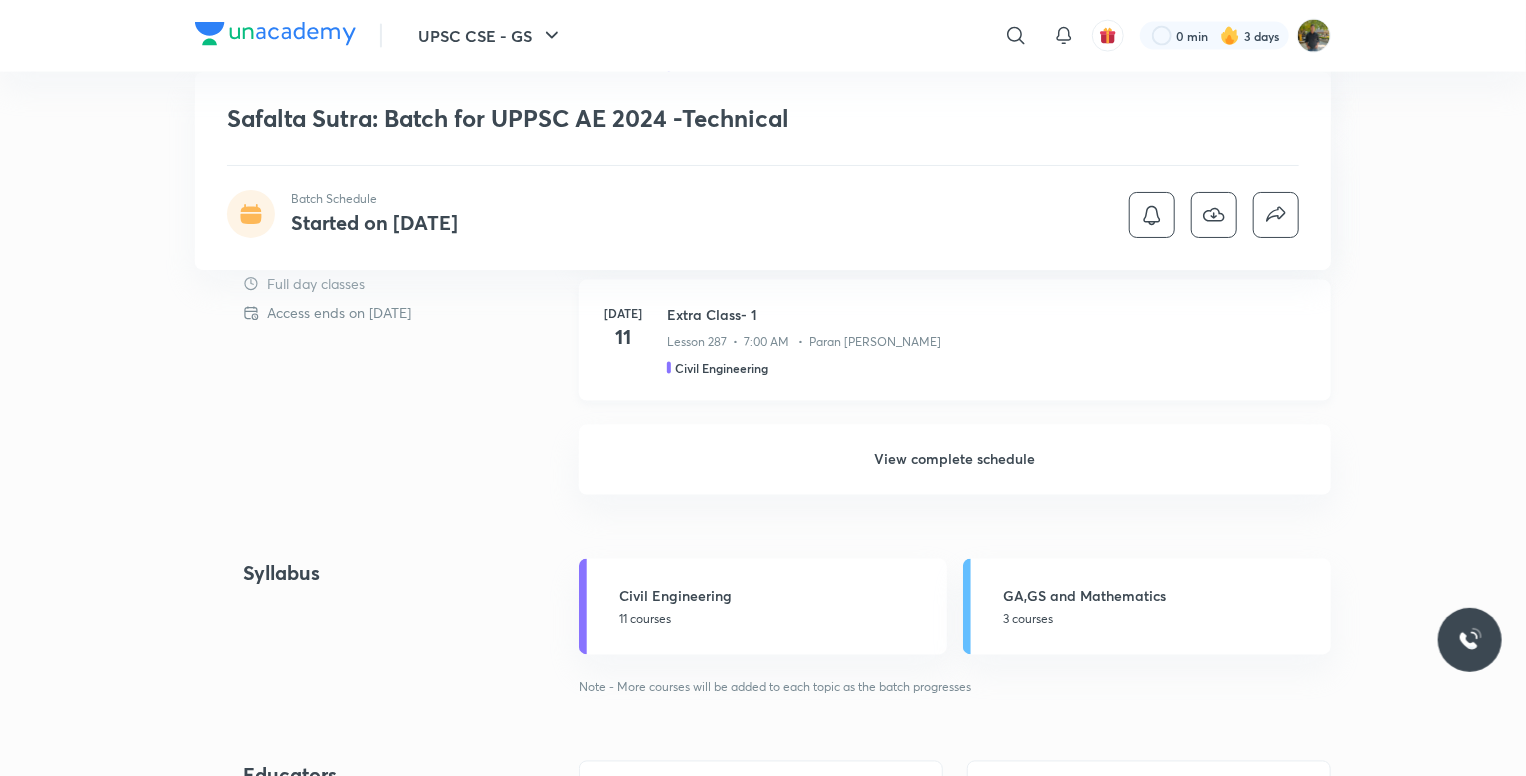 drag, startPoint x: 1128, startPoint y: 441, endPoint x: 1168, endPoint y: 382, distance: 71.281136 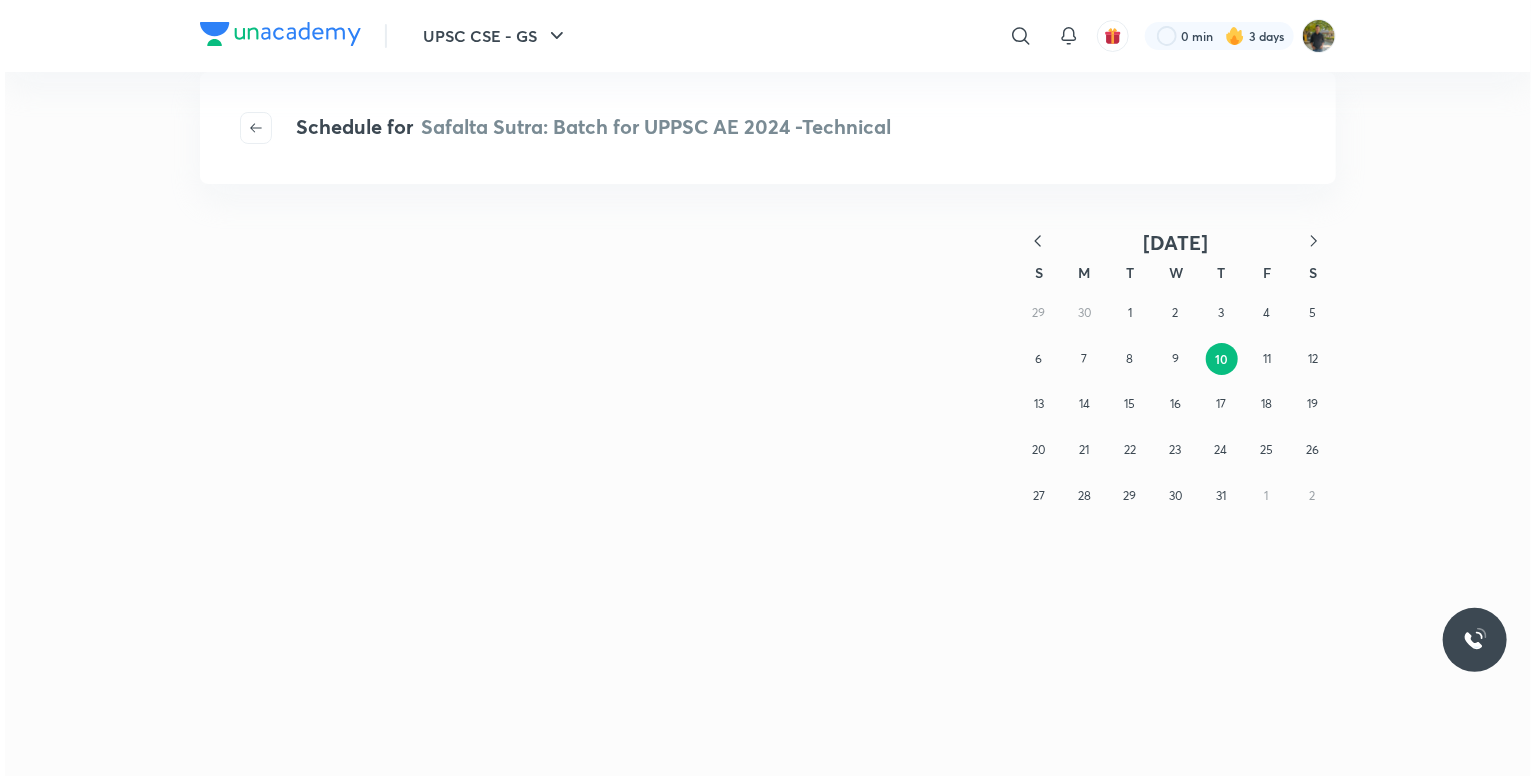 scroll, scrollTop: 0, scrollLeft: 0, axis: both 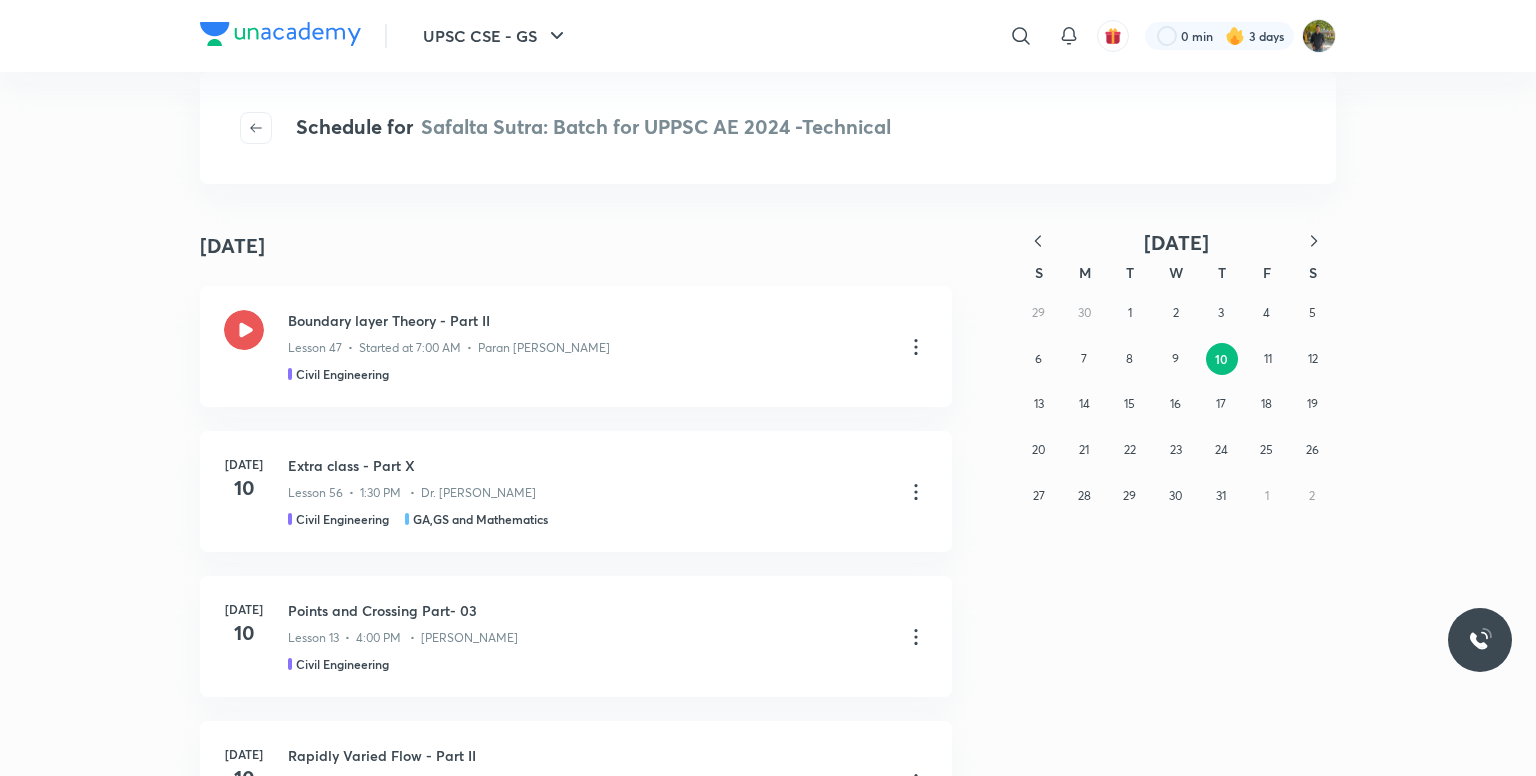 click 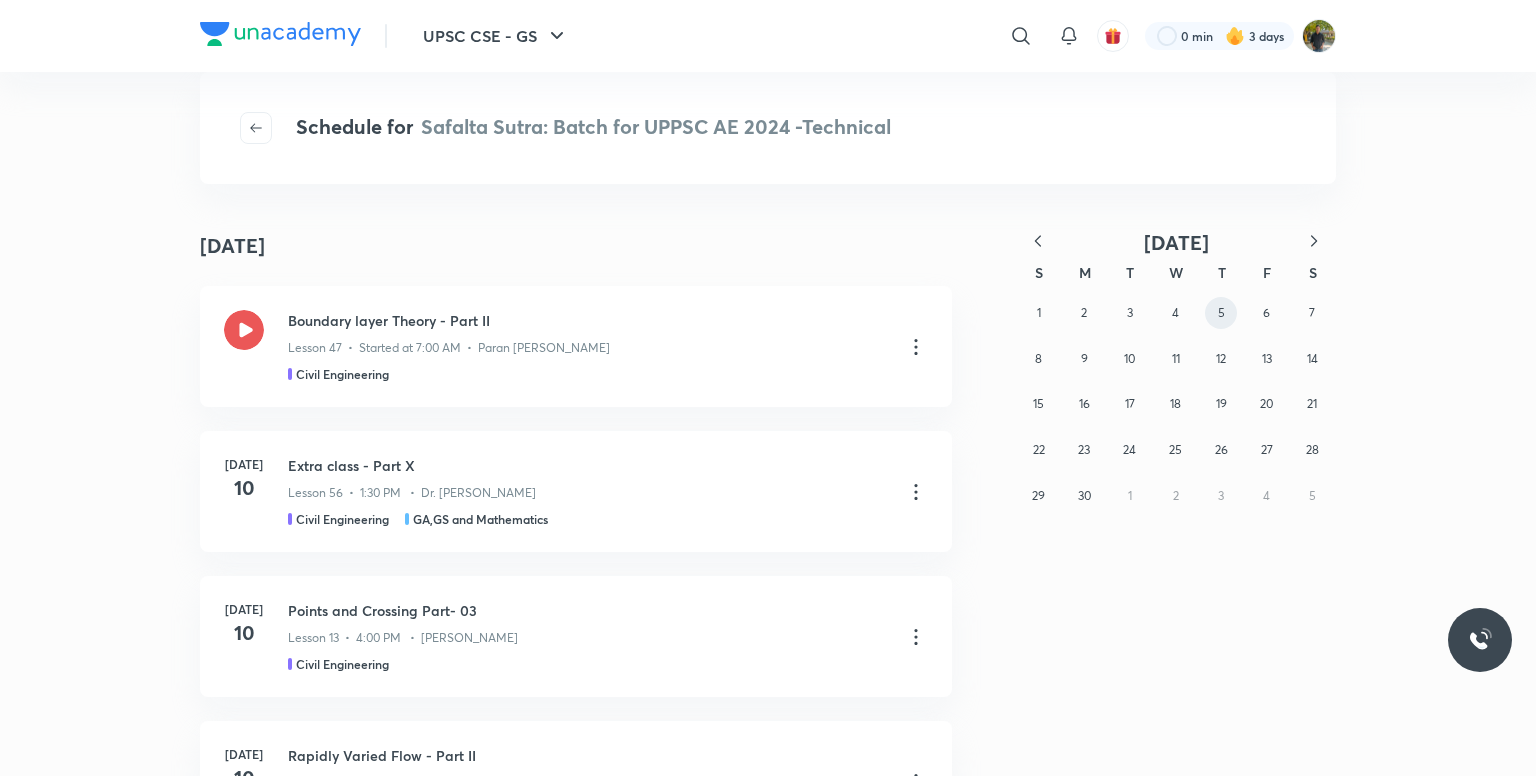 click on "5" at bounding box center [1221, 313] 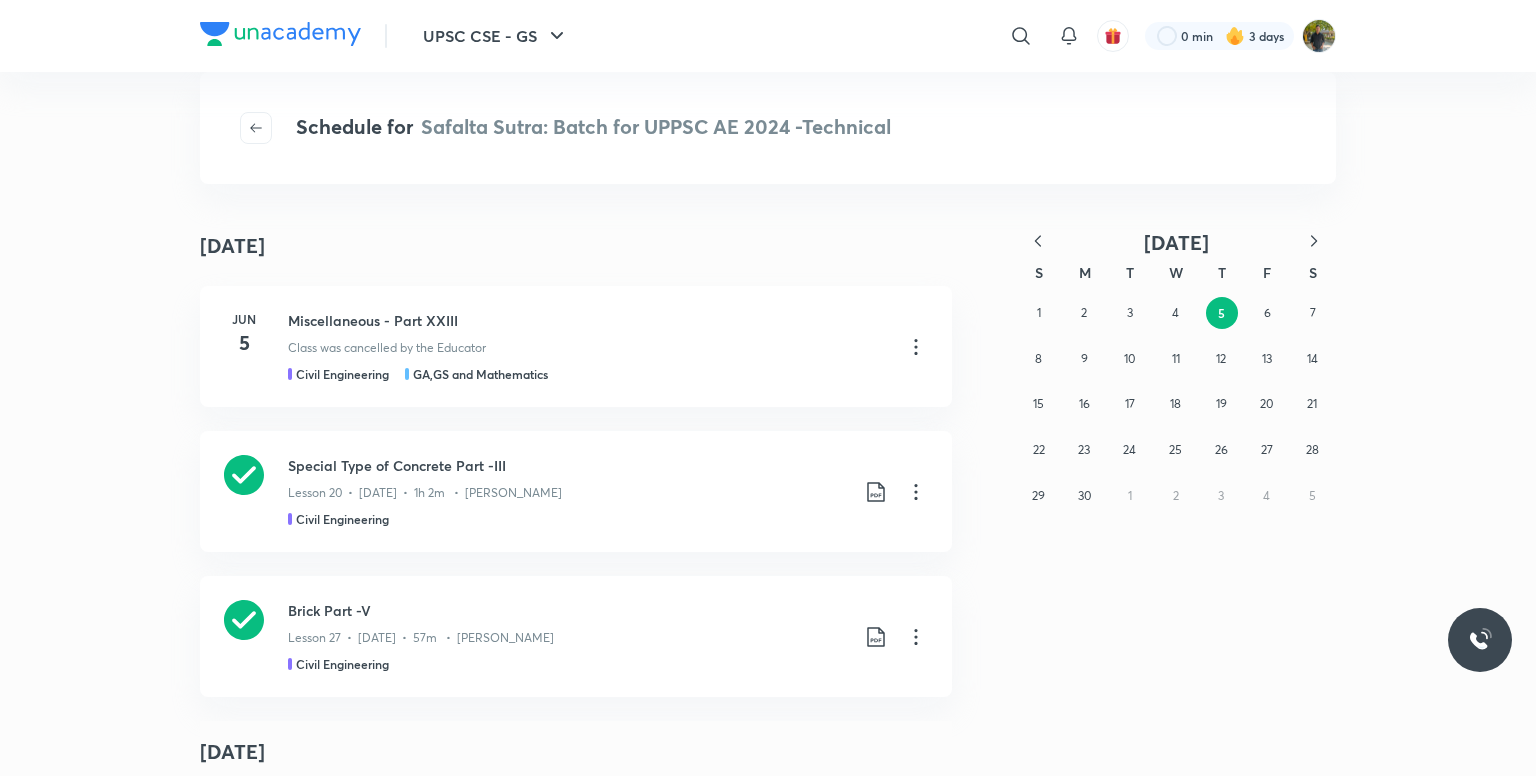 click 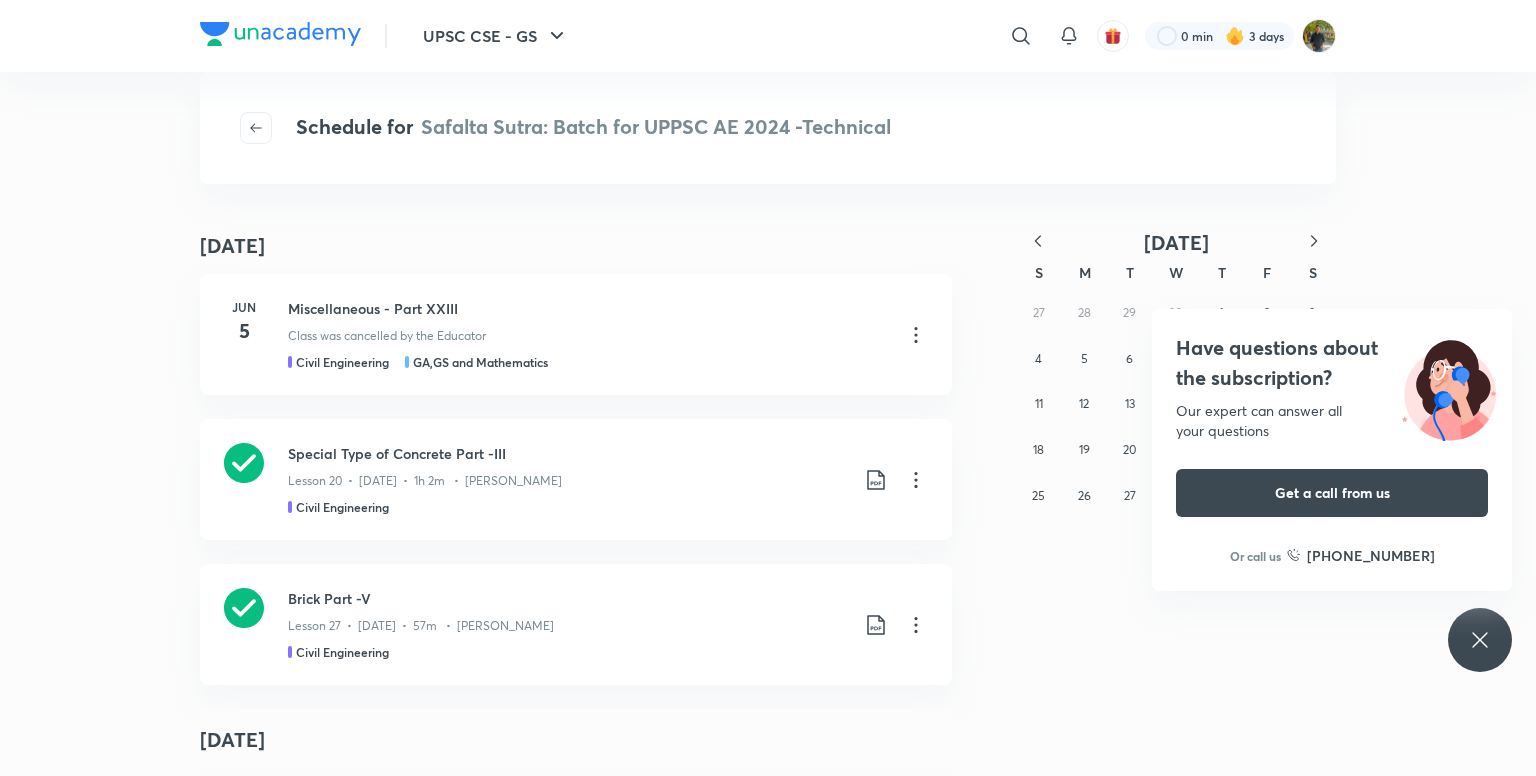 scroll, scrollTop: 0, scrollLeft: 0, axis: both 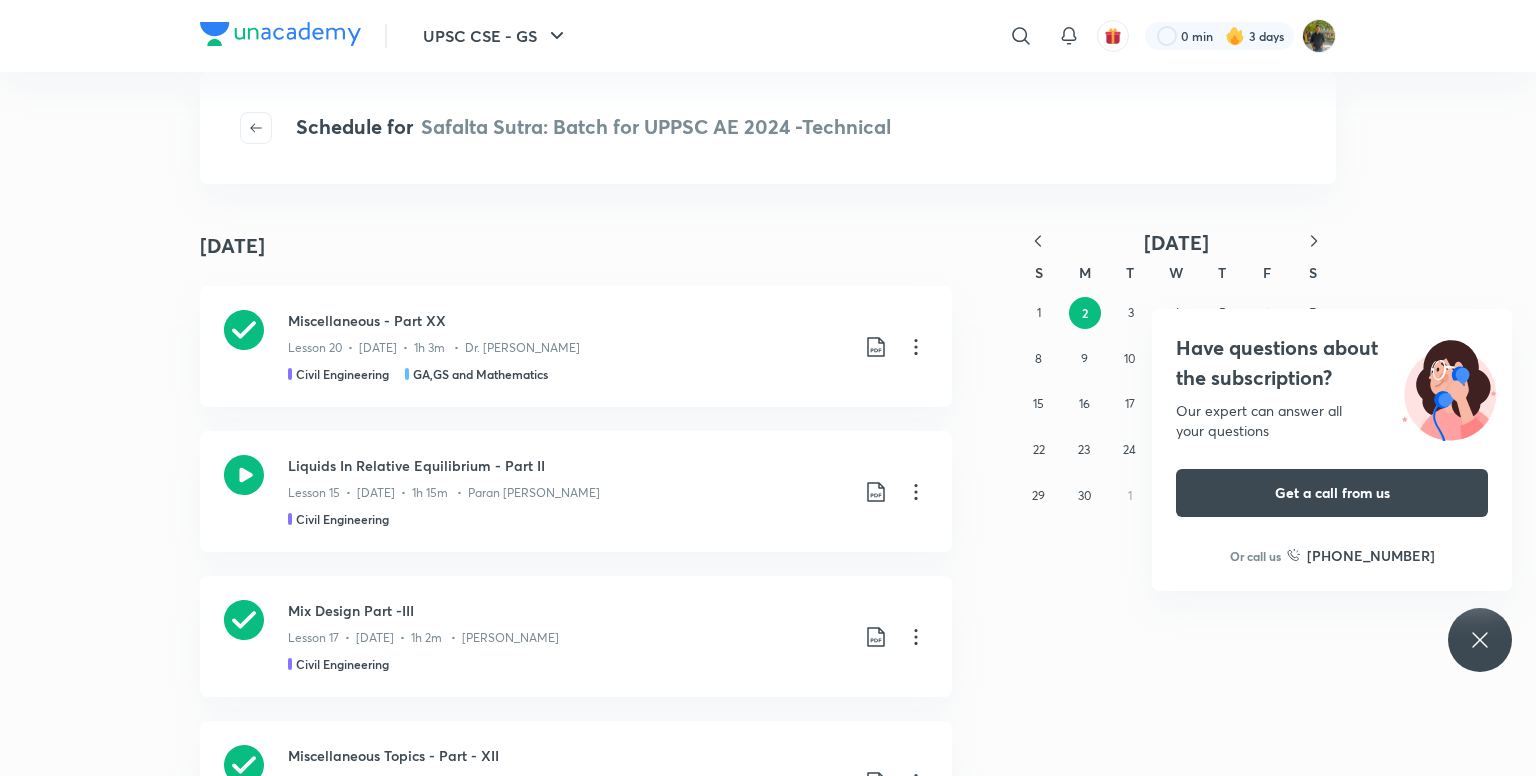 click 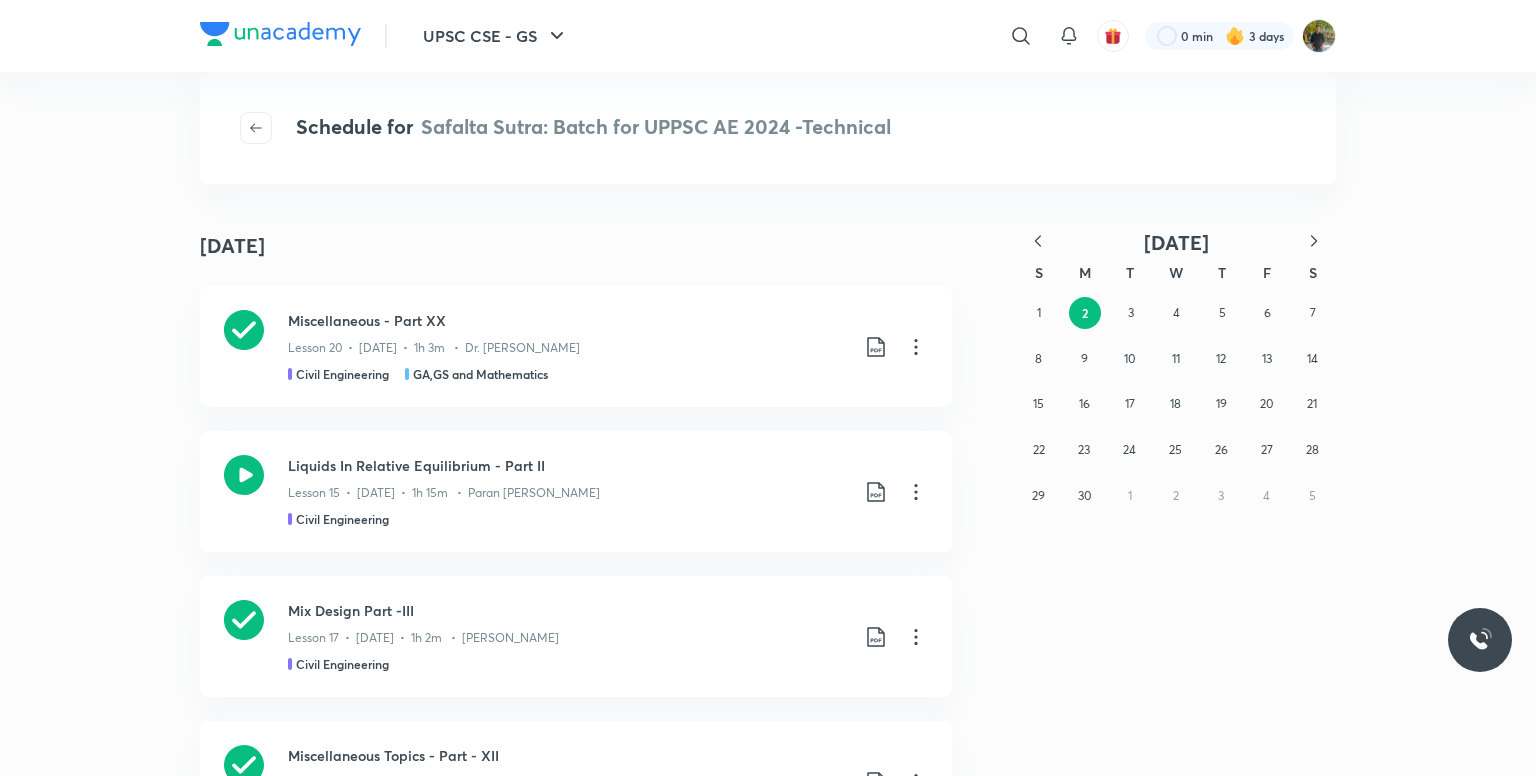 click 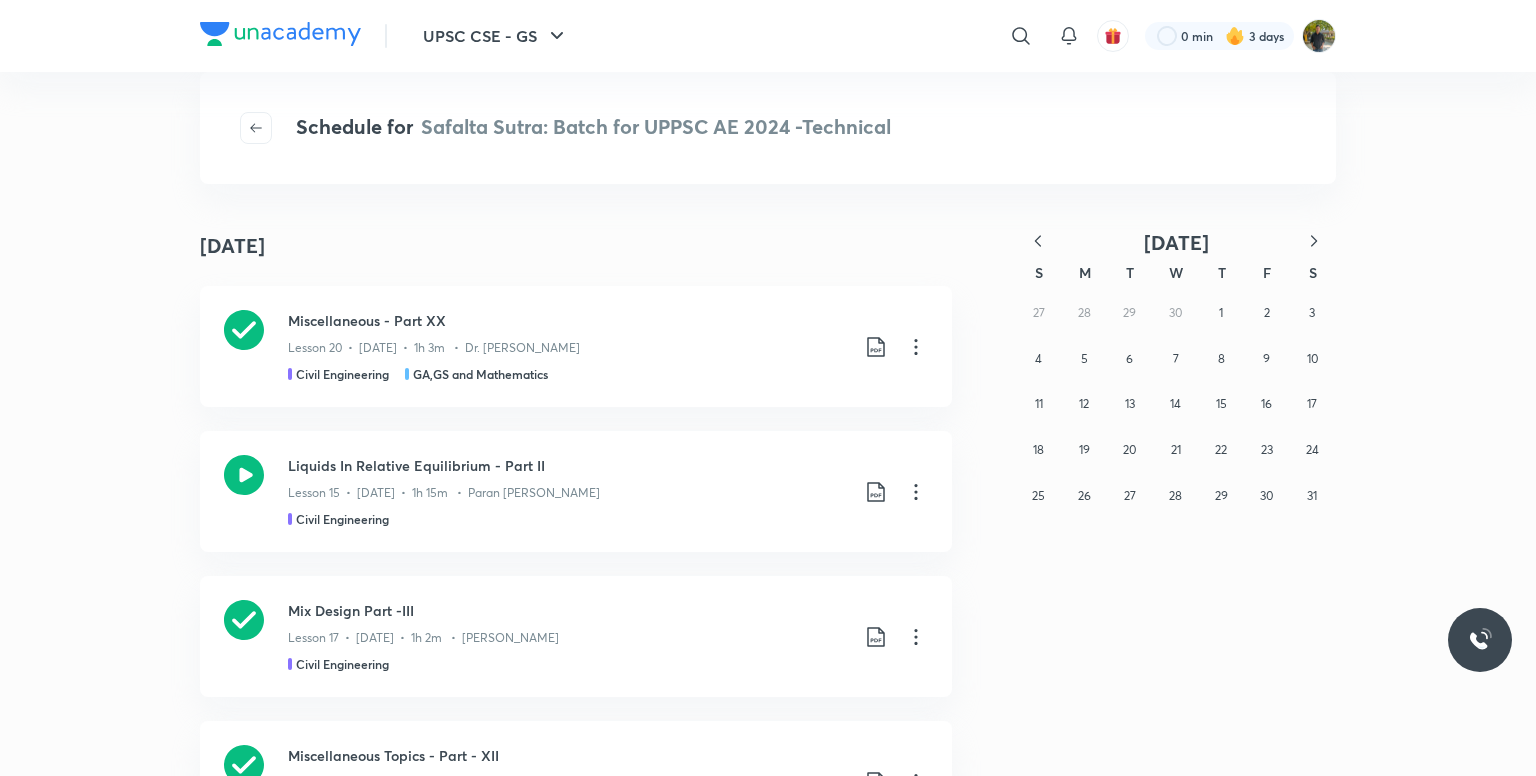 click 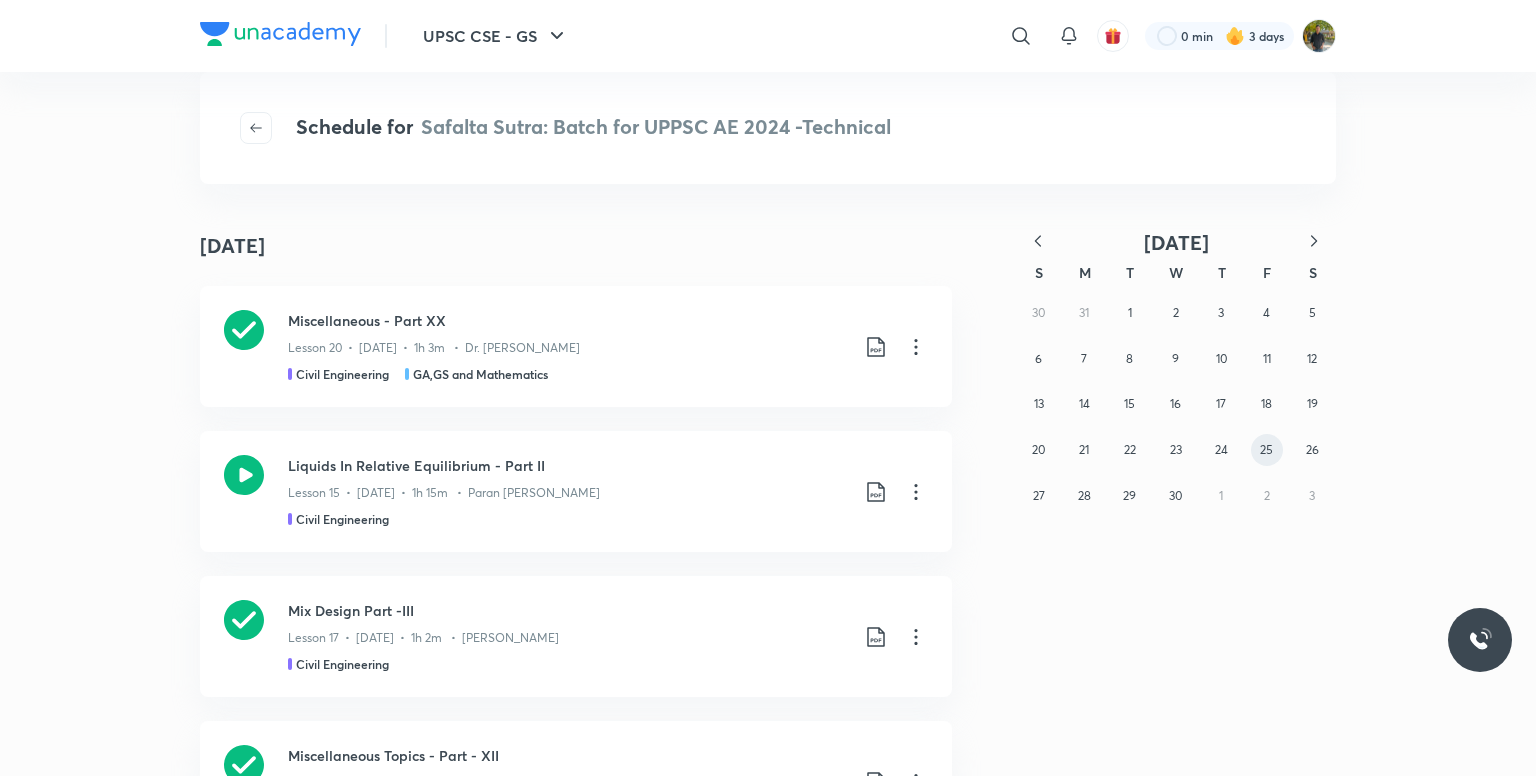 click on "25" at bounding box center (1266, 449) 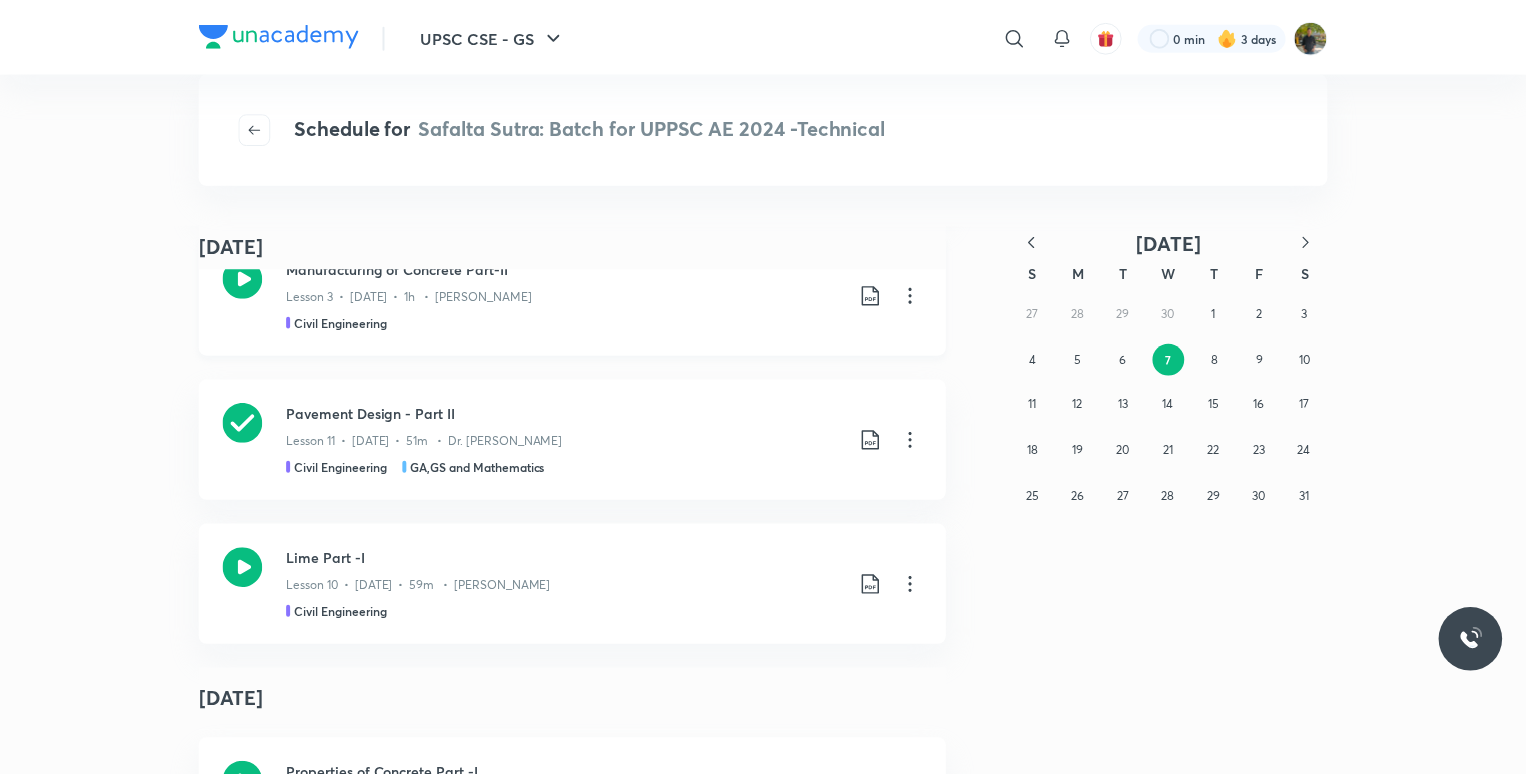 scroll, scrollTop: 3800, scrollLeft: 0, axis: vertical 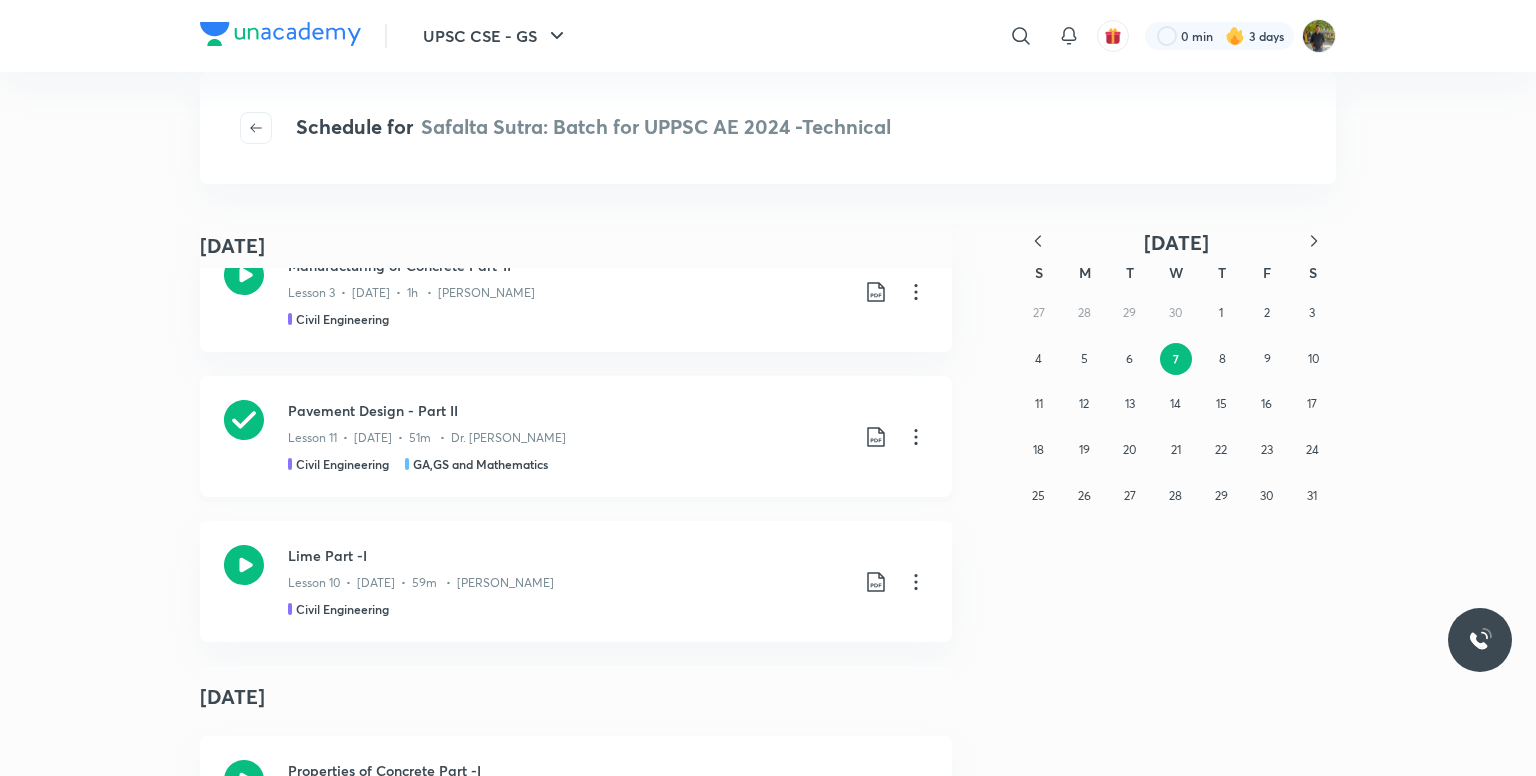 click 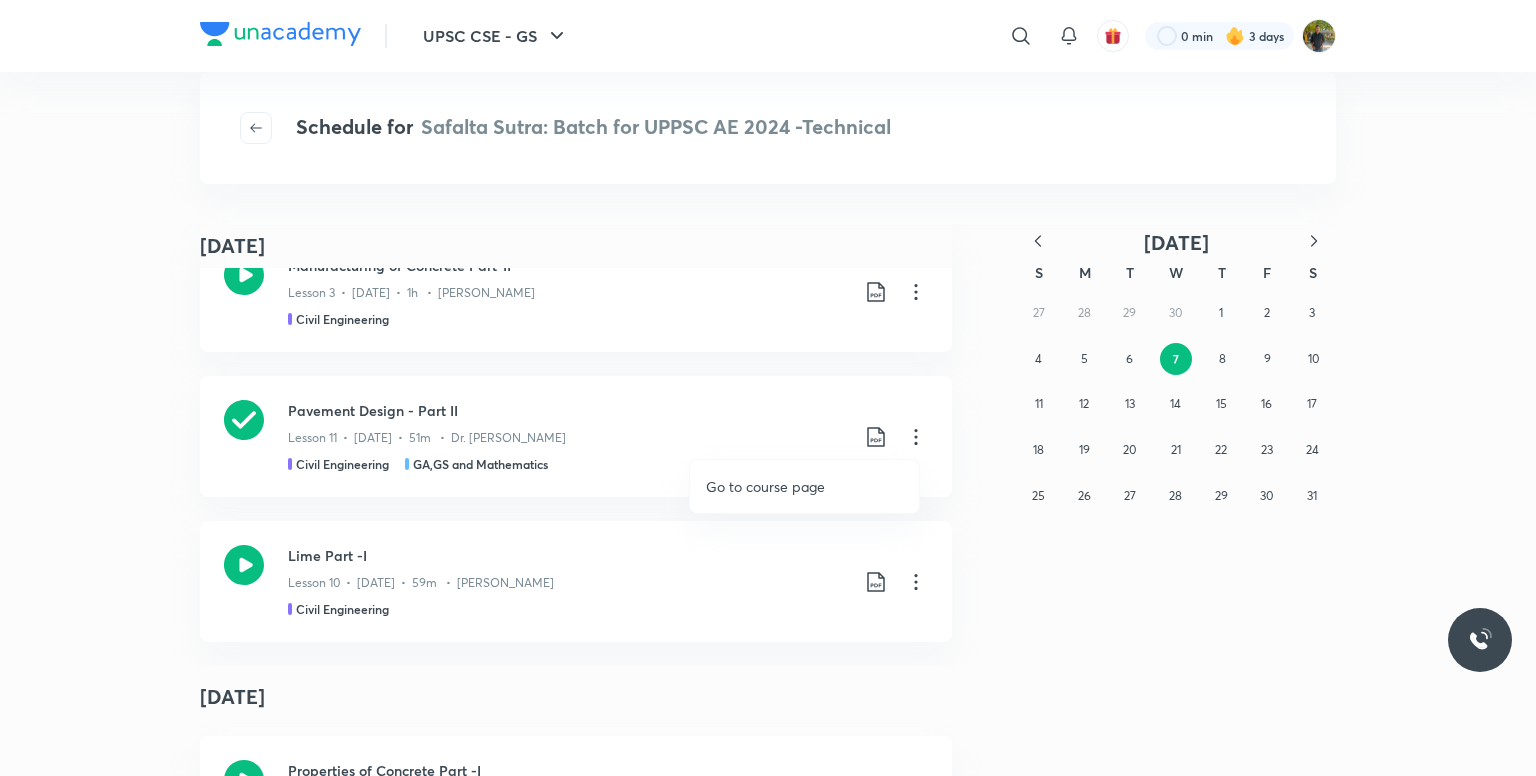 click on "Go to course page" at bounding box center (765, 486) 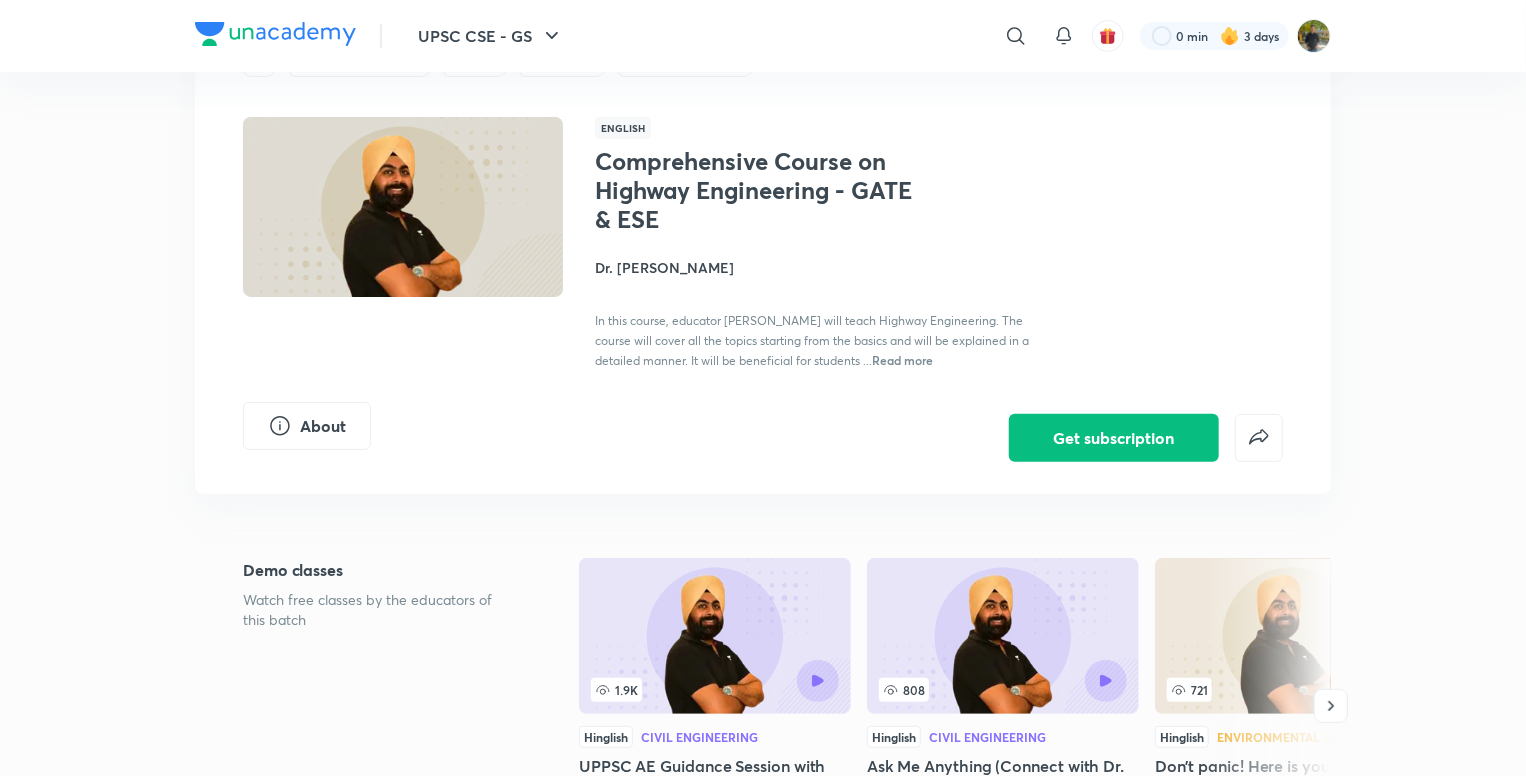 scroll, scrollTop: 100, scrollLeft: 0, axis: vertical 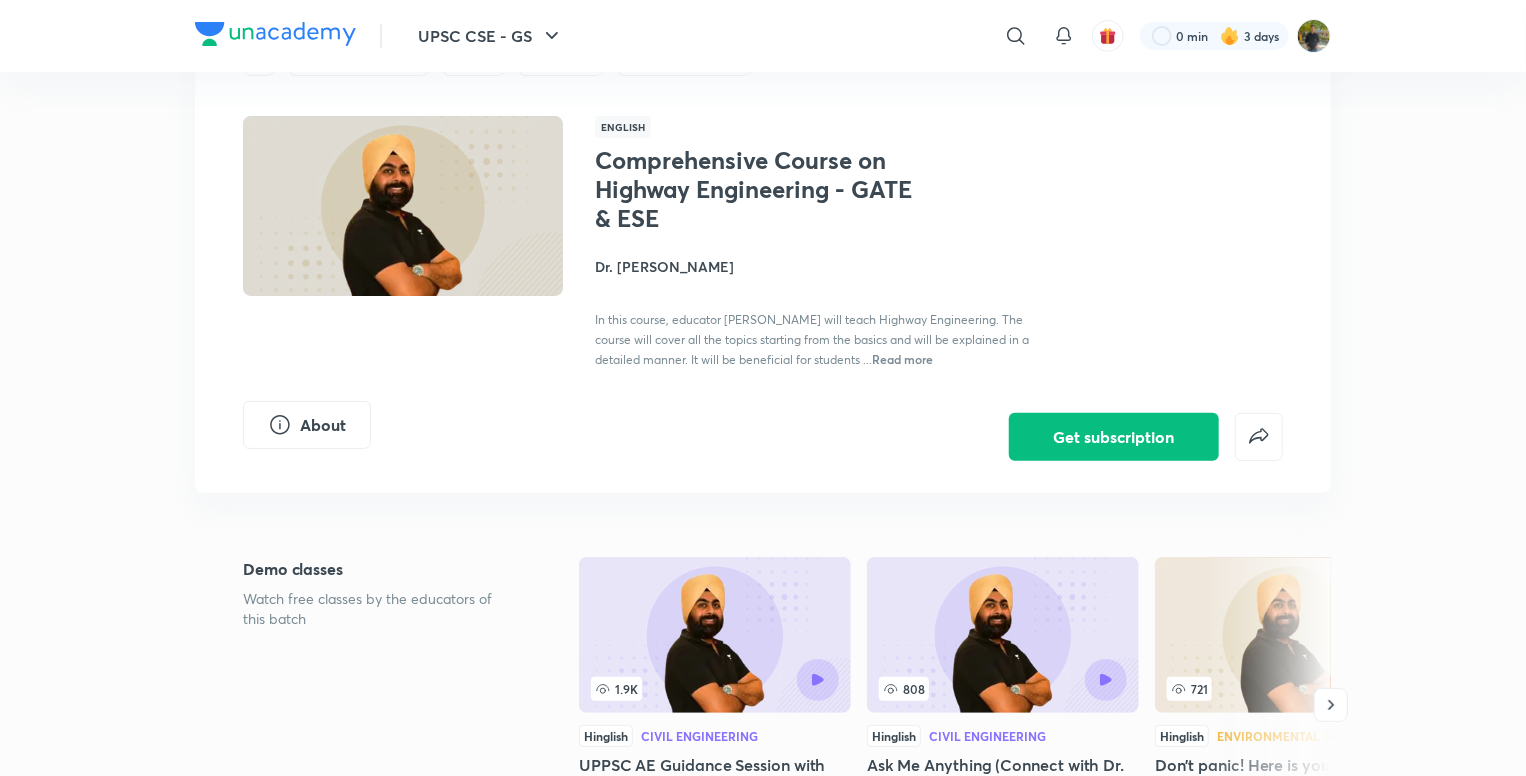 drag, startPoint x: 544, startPoint y: 534, endPoint x: 524, endPoint y: 551, distance: 26.24881 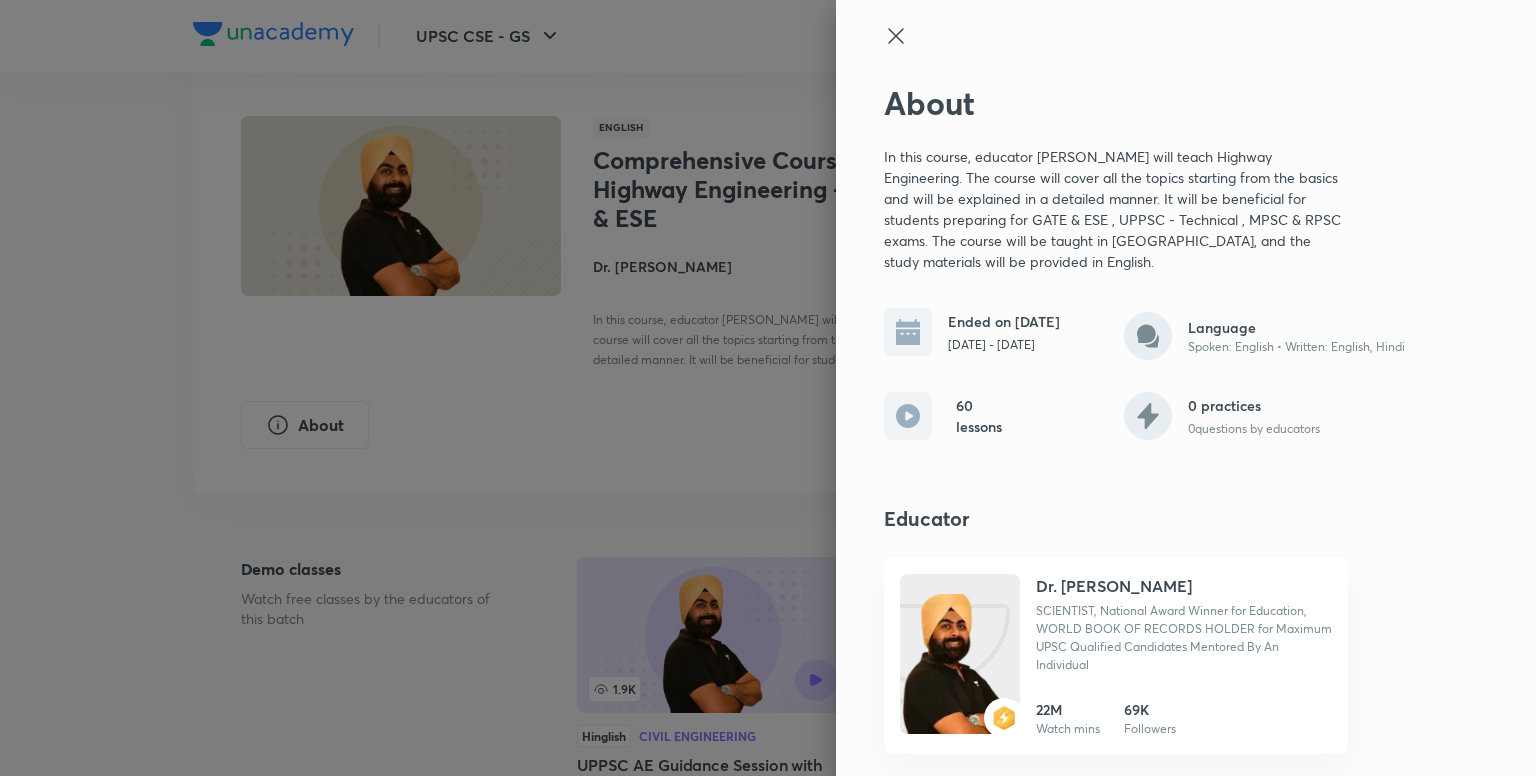 click at bounding box center [768, 388] 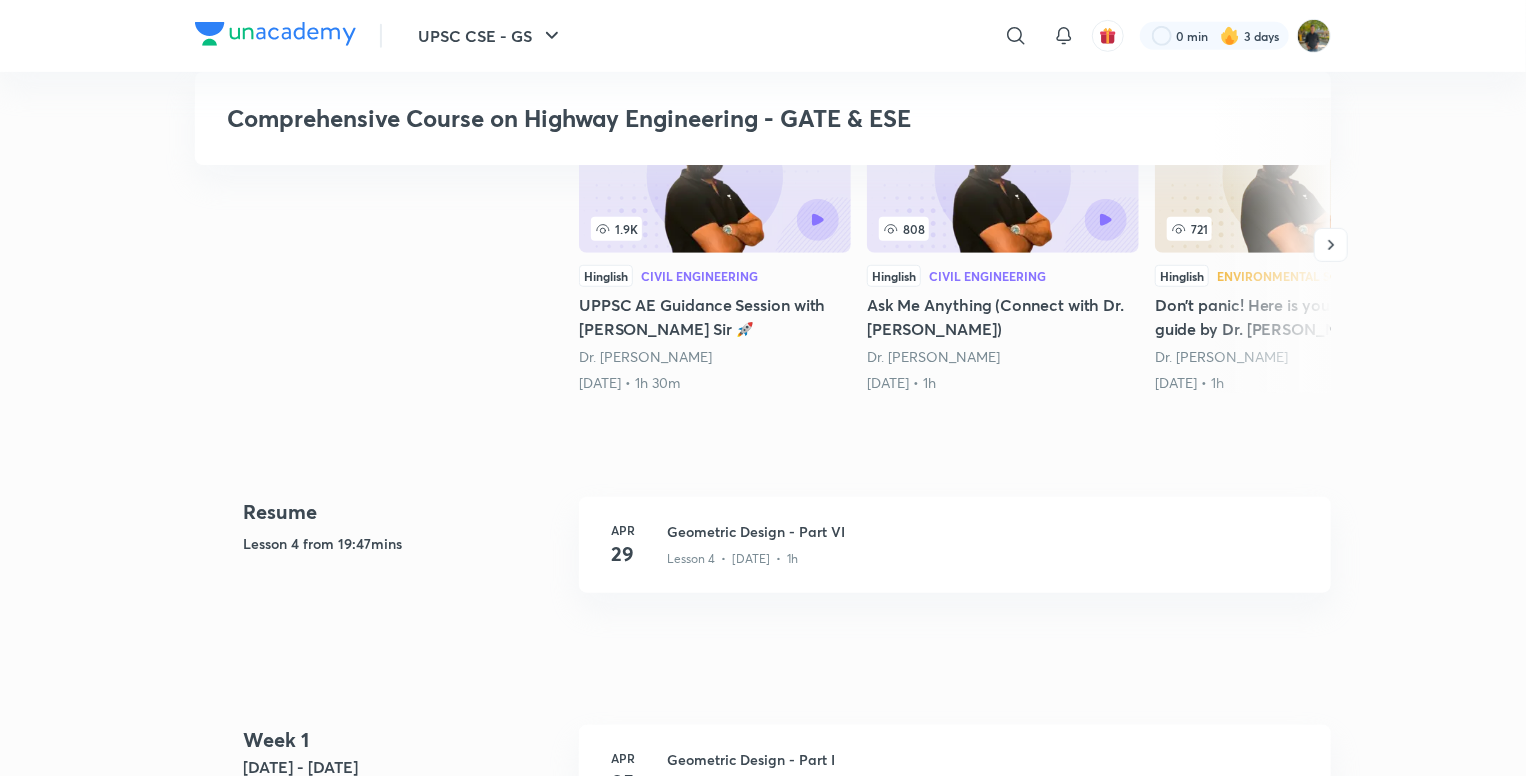 scroll, scrollTop: 600, scrollLeft: 0, axis: vertical 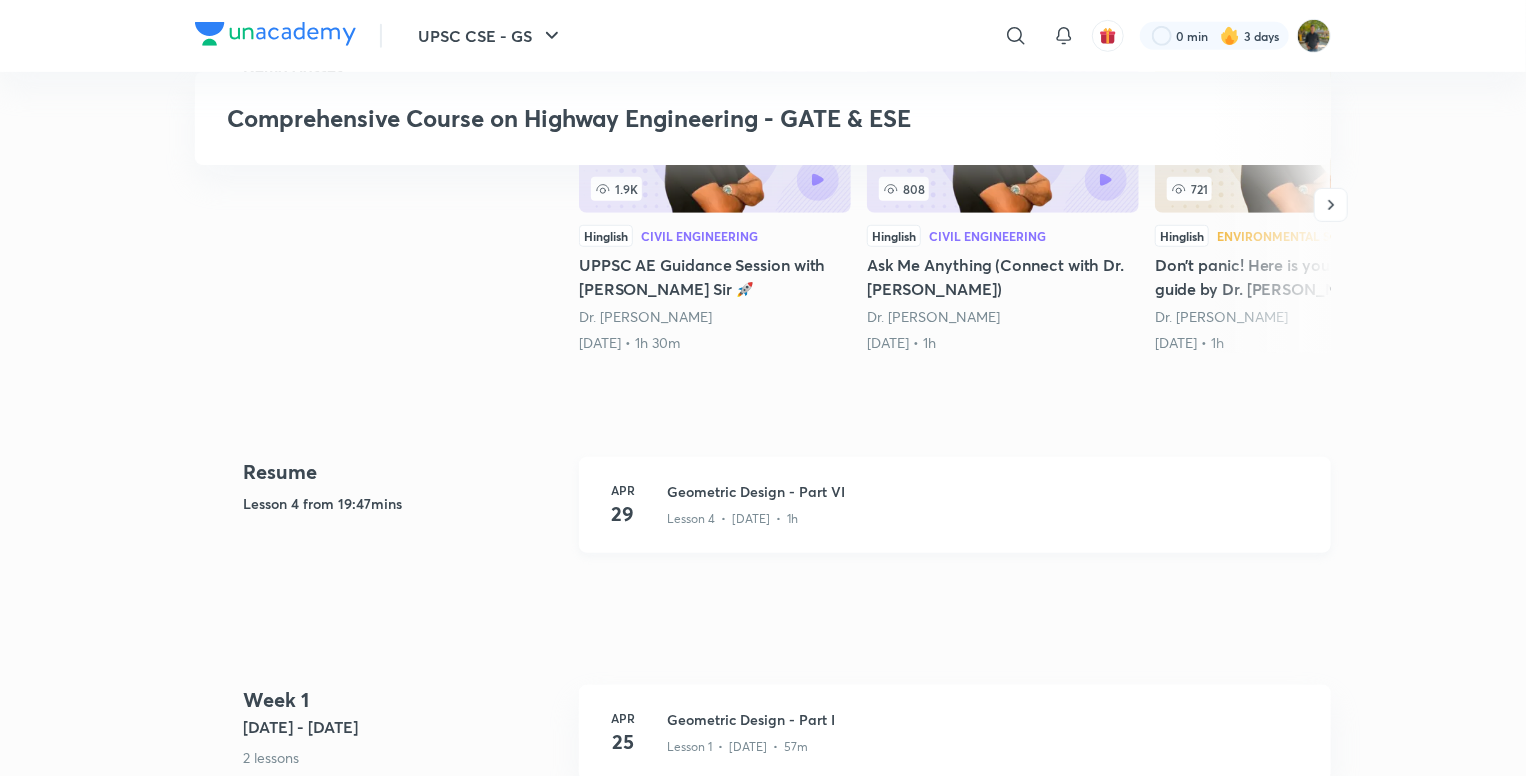 click on "Geometric Design - Part VI" at bounding box center (987, 491) 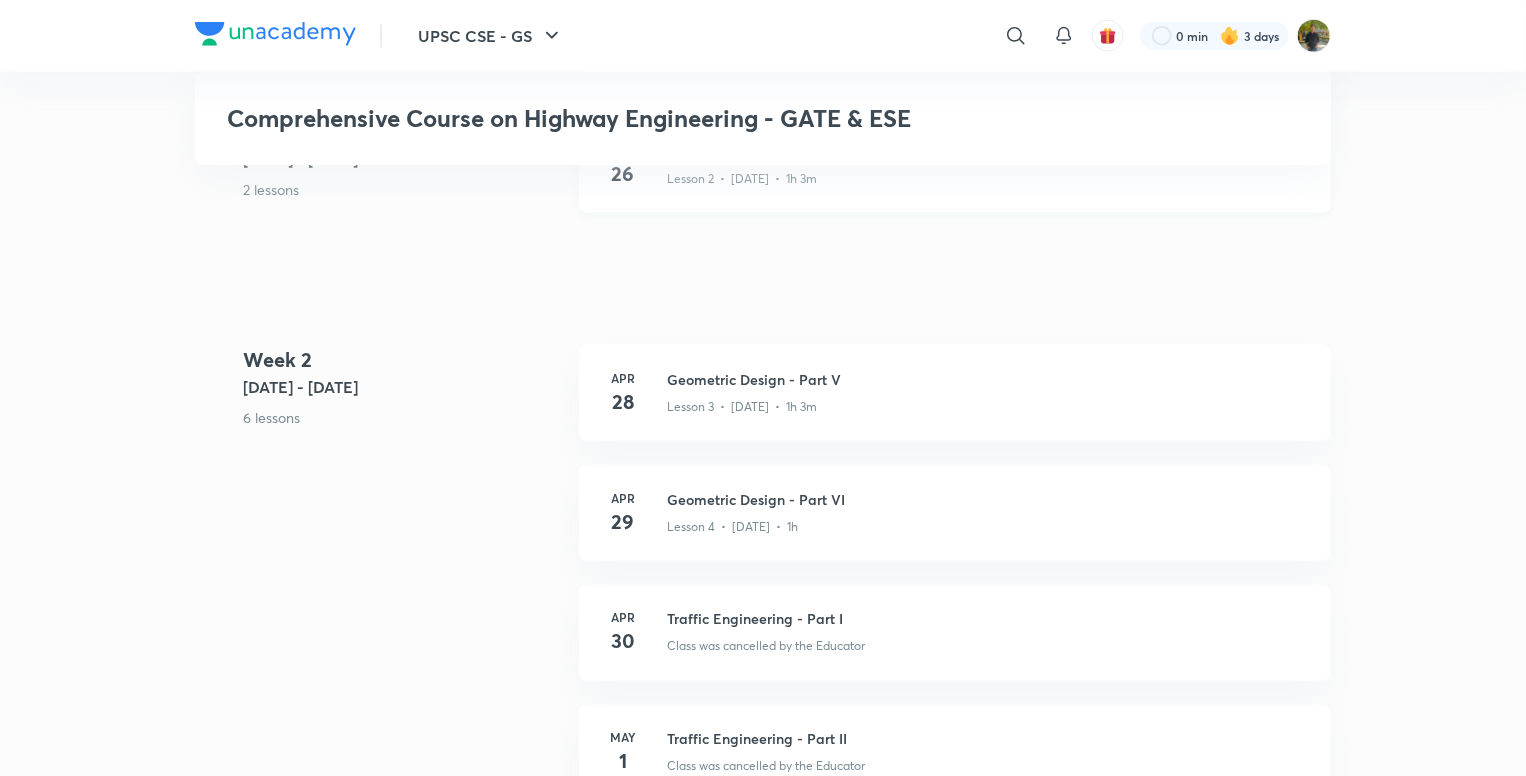 scroll, scrollTop: 1300, scrollLeft: 0, axis: vertical 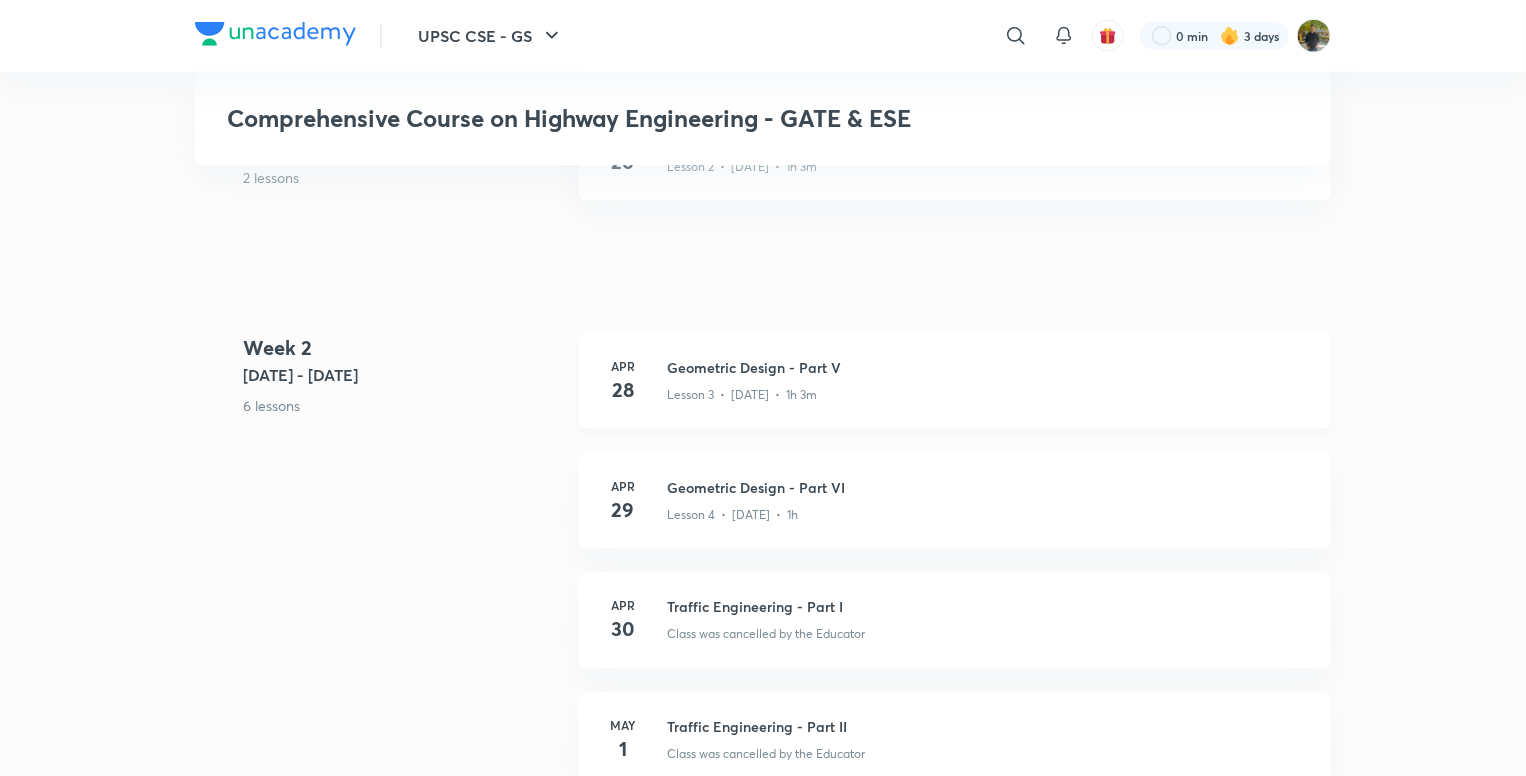 click on "Apr 28 Geometric Design - Part V Lesson 3  •  Apr 28  •  1h 3m" at bounding box center (955, 381) 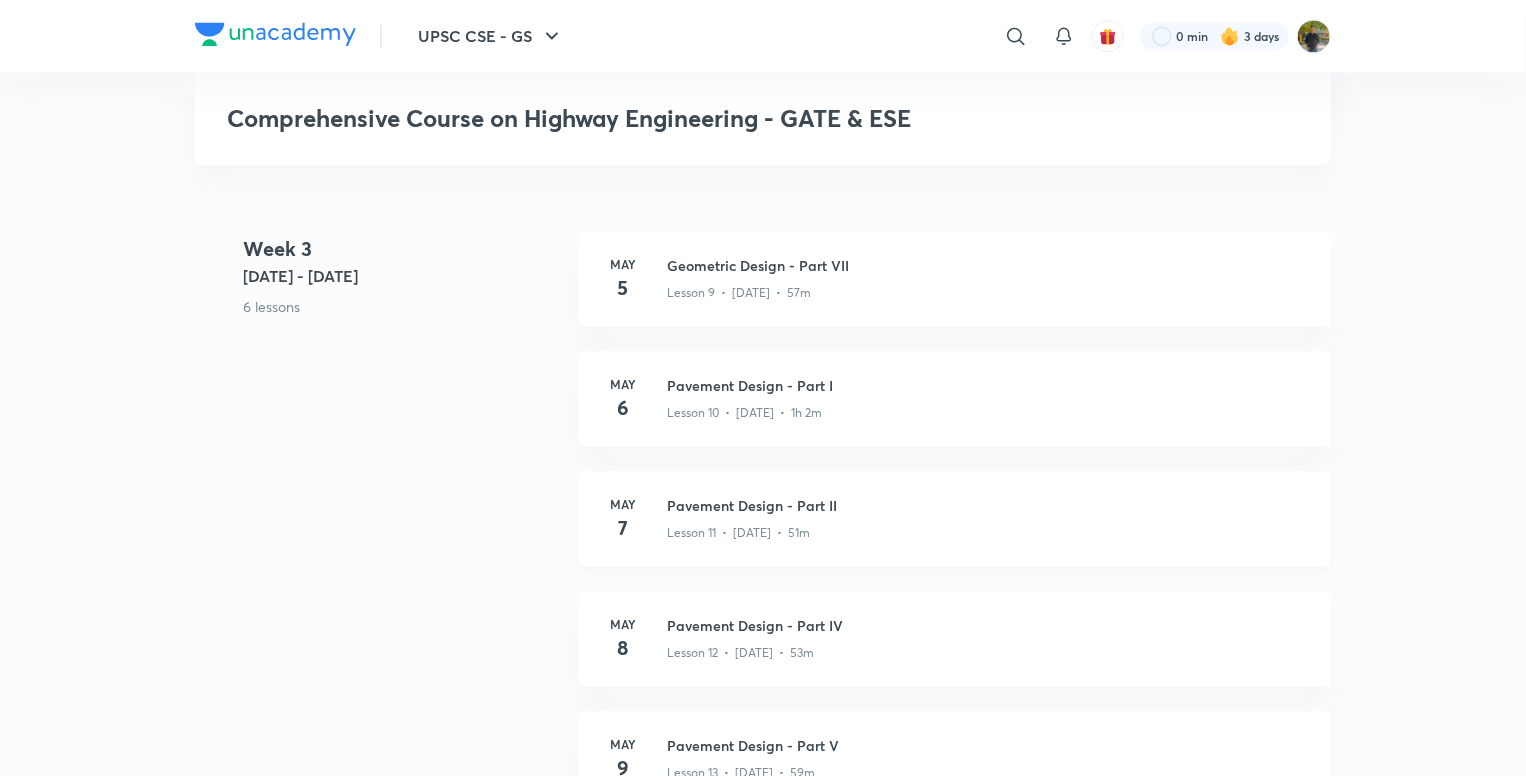 scroll, scrollTop: 2200, scrollLeft: 0, axis: vertical 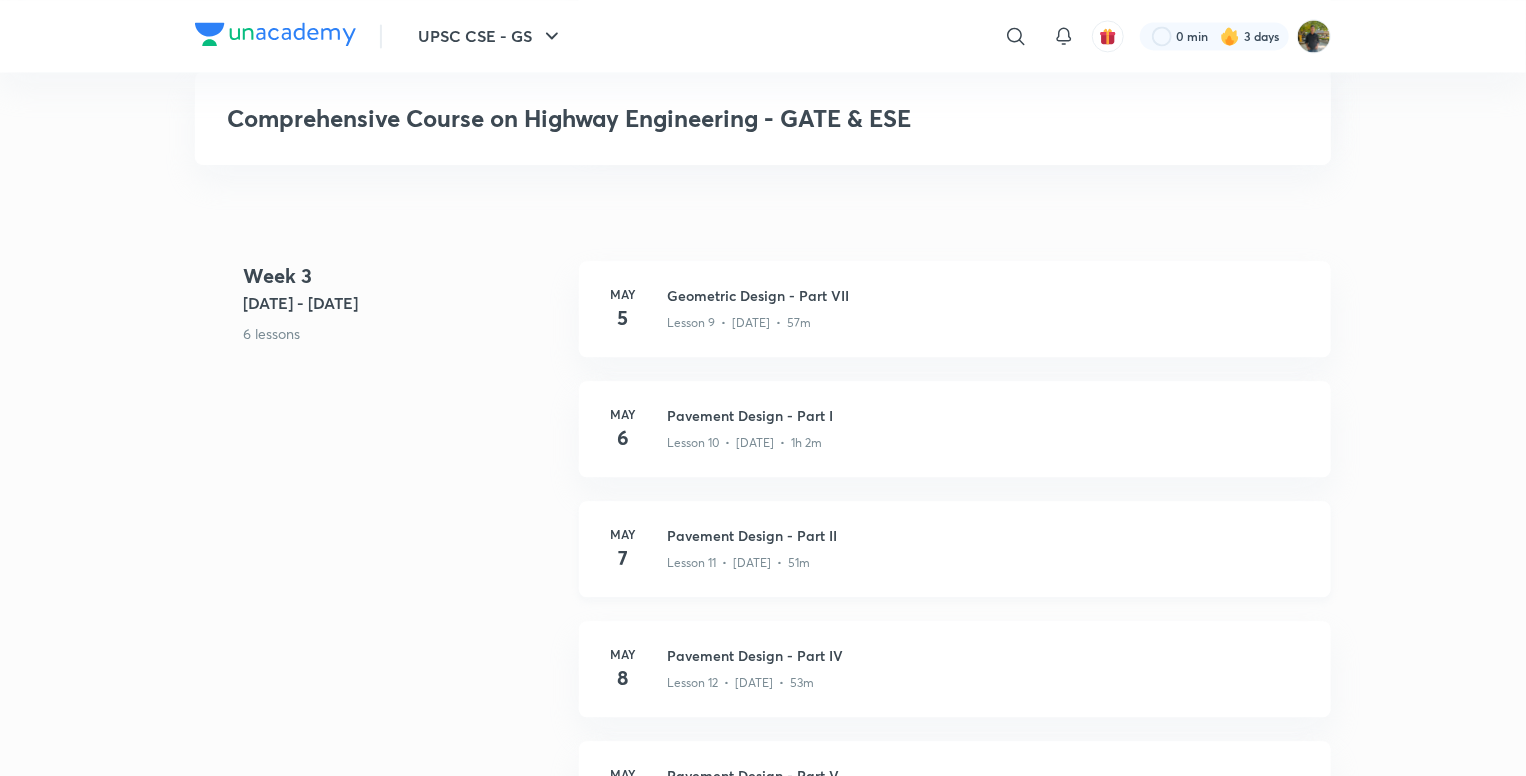 click on "Lesson 9  •  May 5  •  57m" at bounding box center (987, 319) 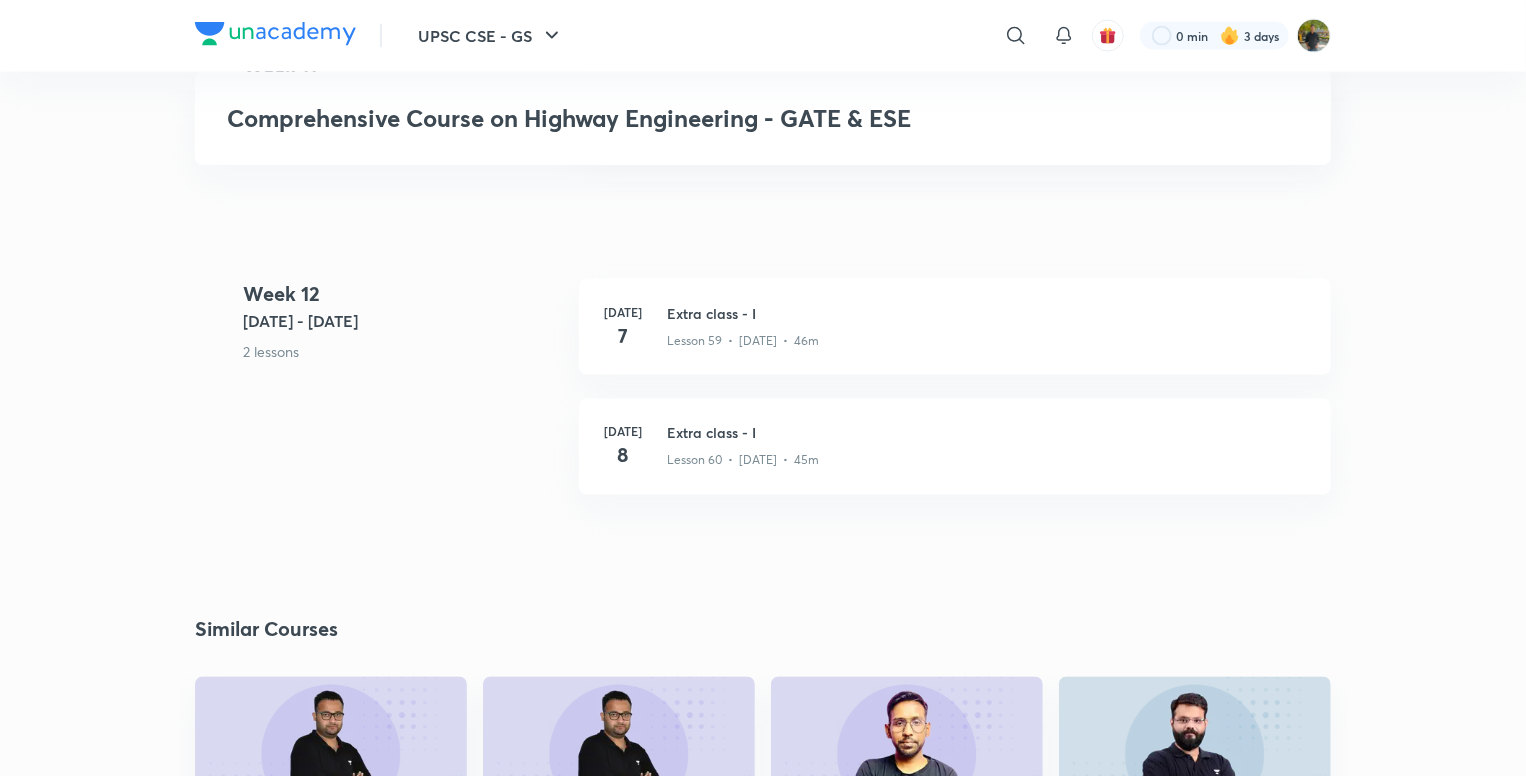 scroll, scrollTop: 9200, scrollLeft: 0, axis: vertical 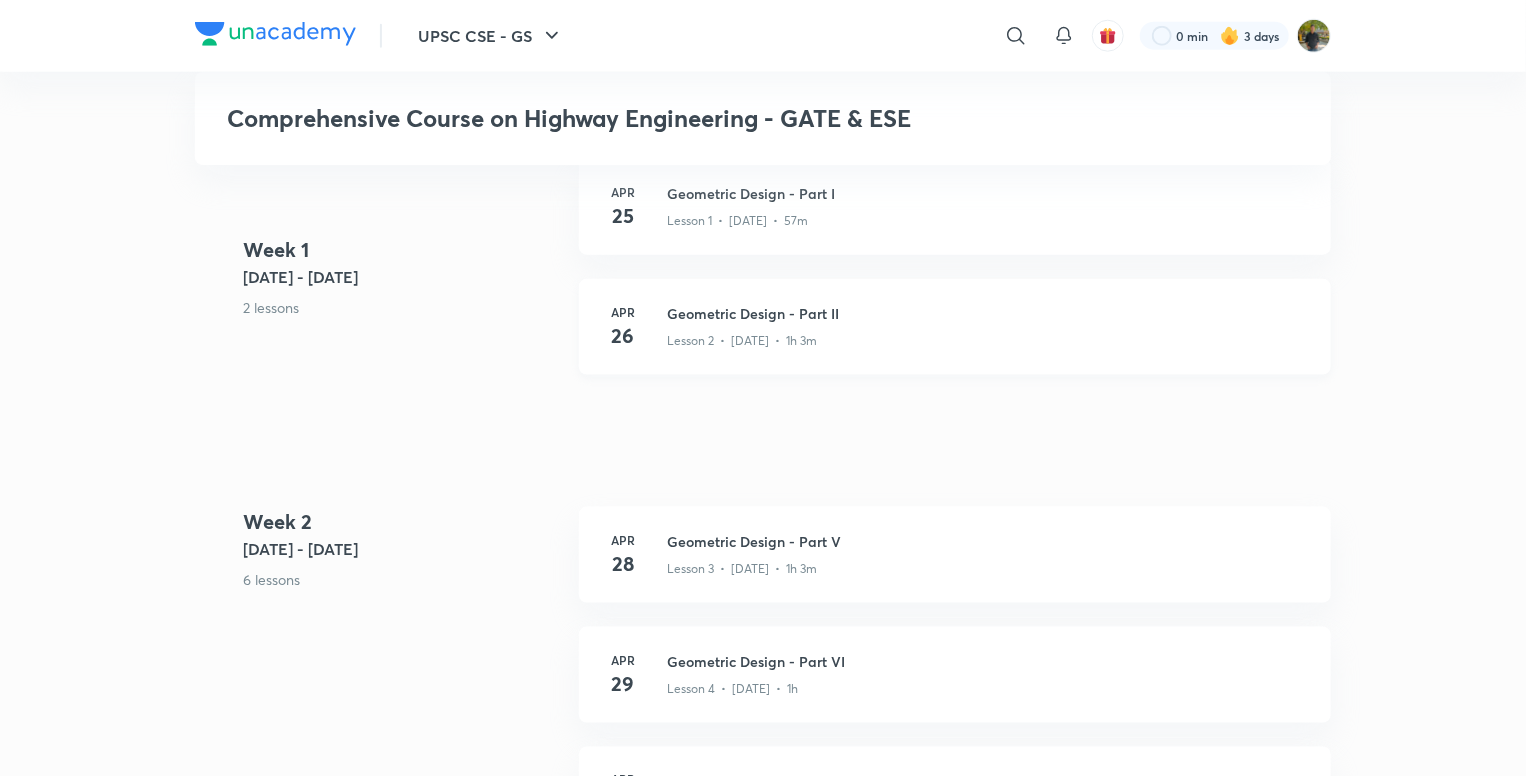 click on "Lesson 2  •  Apr 26  •  1h 3m" at bounding box center (987, 337) 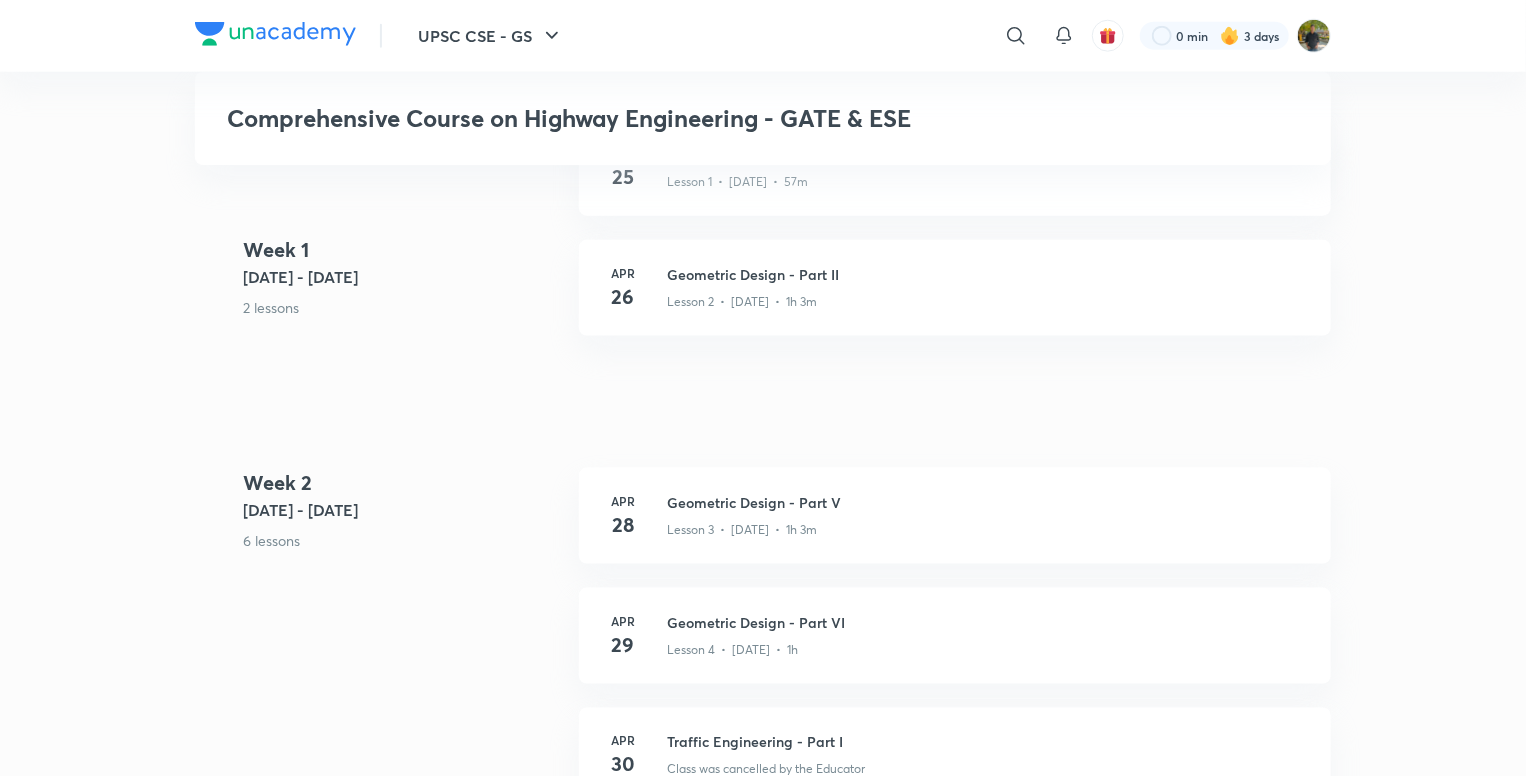 scroll, scrollTop: 1200, scrollLeft: 0, axis: vertical 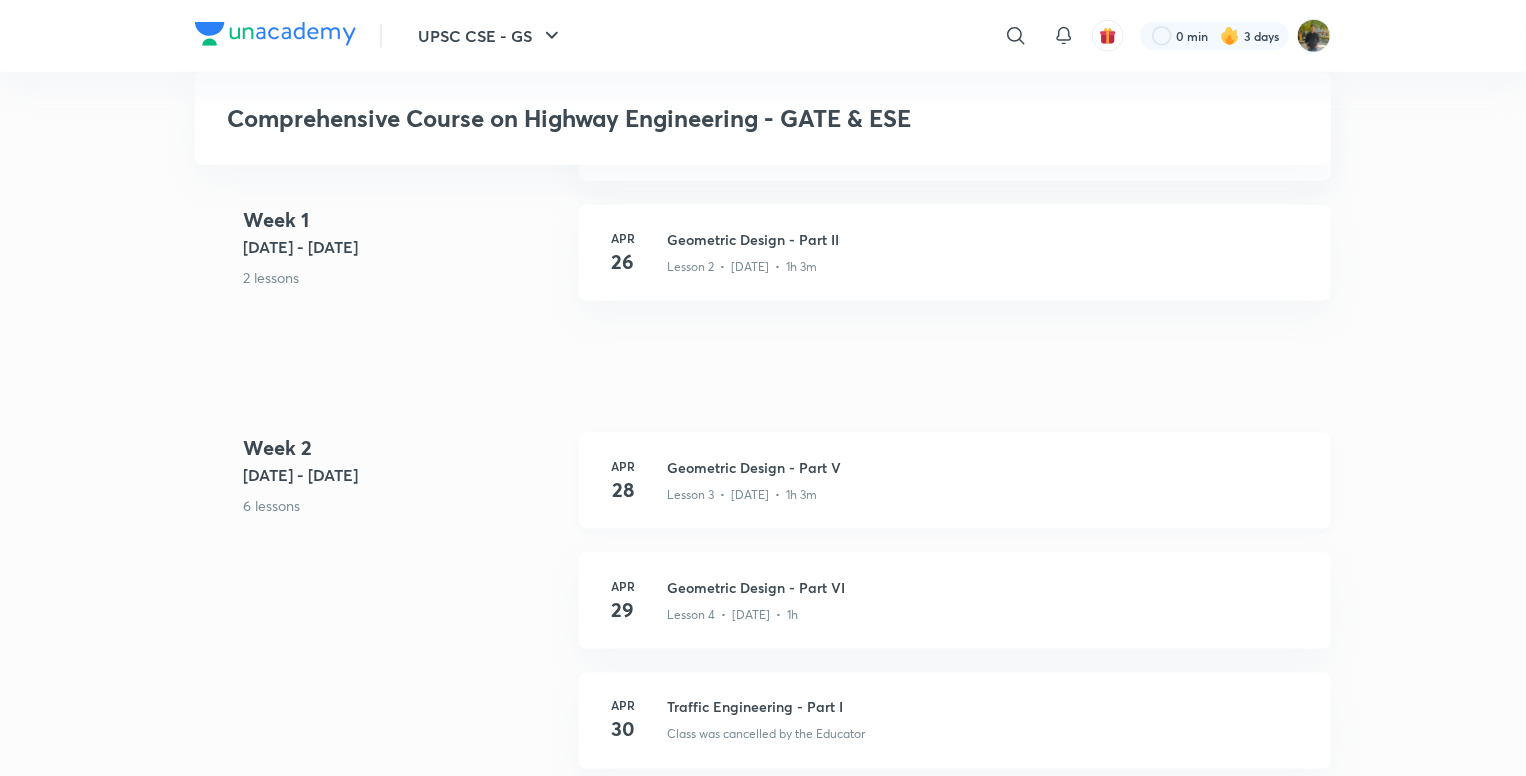 click on "Lesson 3  •  Apr 28  •  1h 3m" at bounding box center (987, 491) 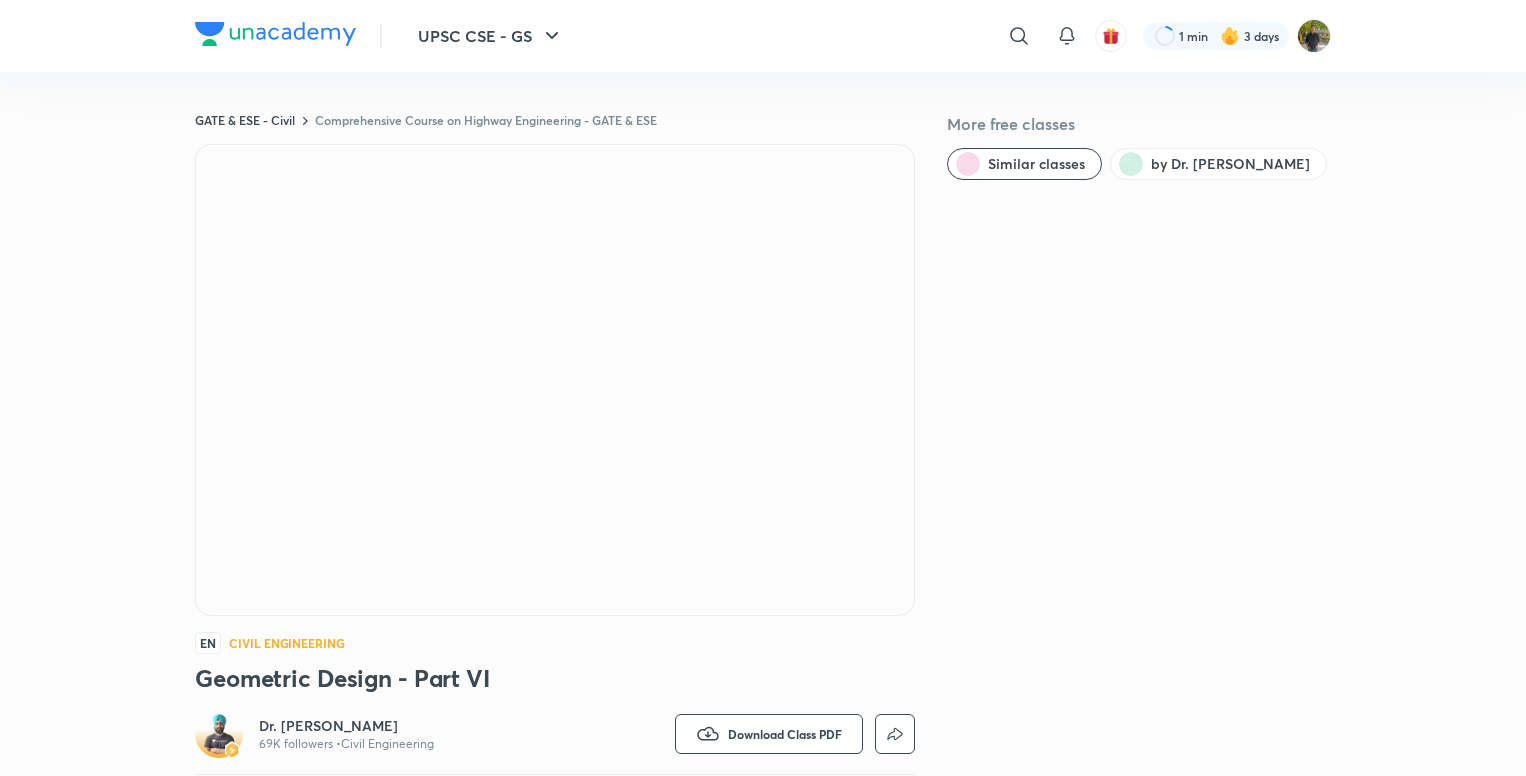 scroll, scrollTop: 0, scrollLeft: 0, axis: both 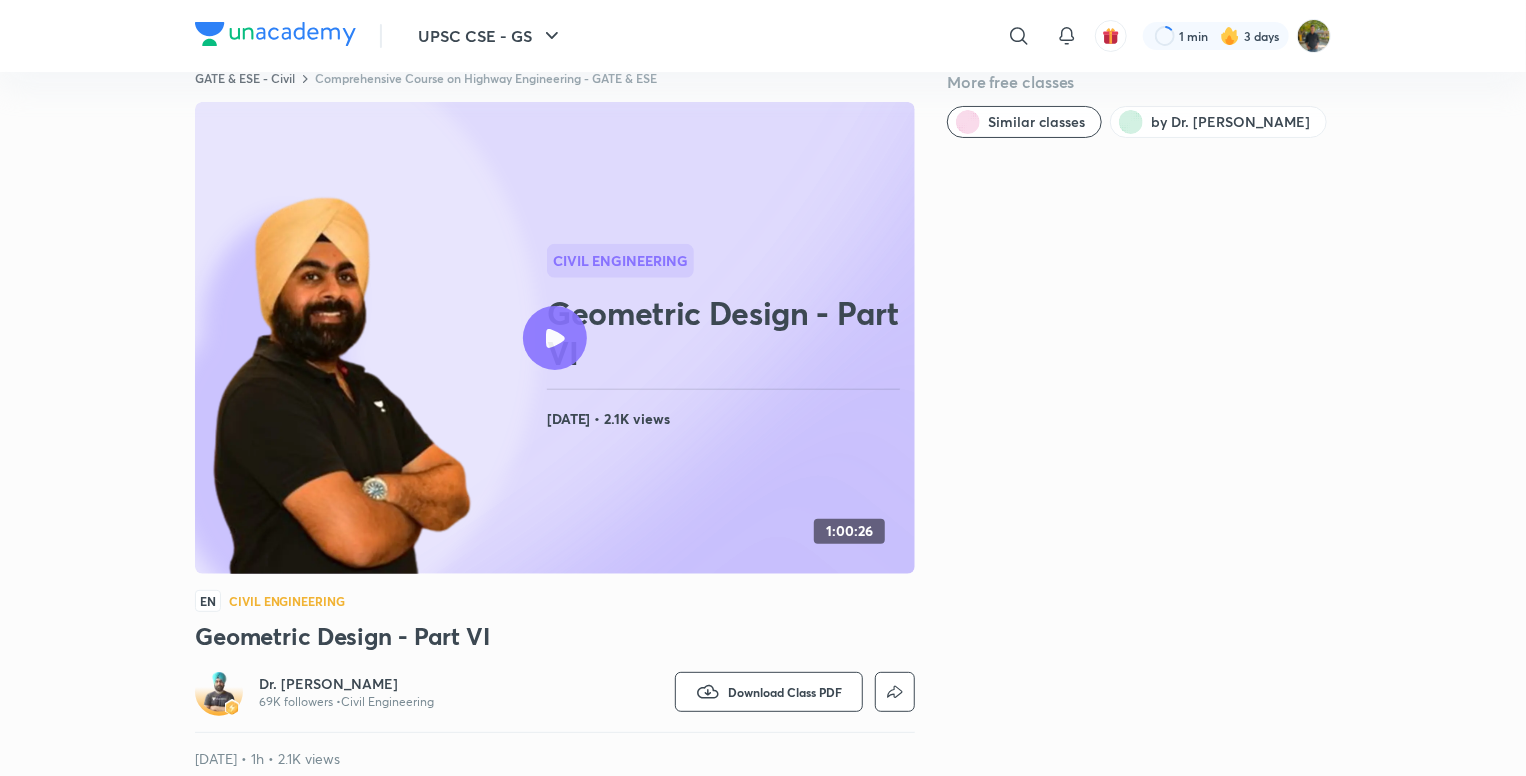 click 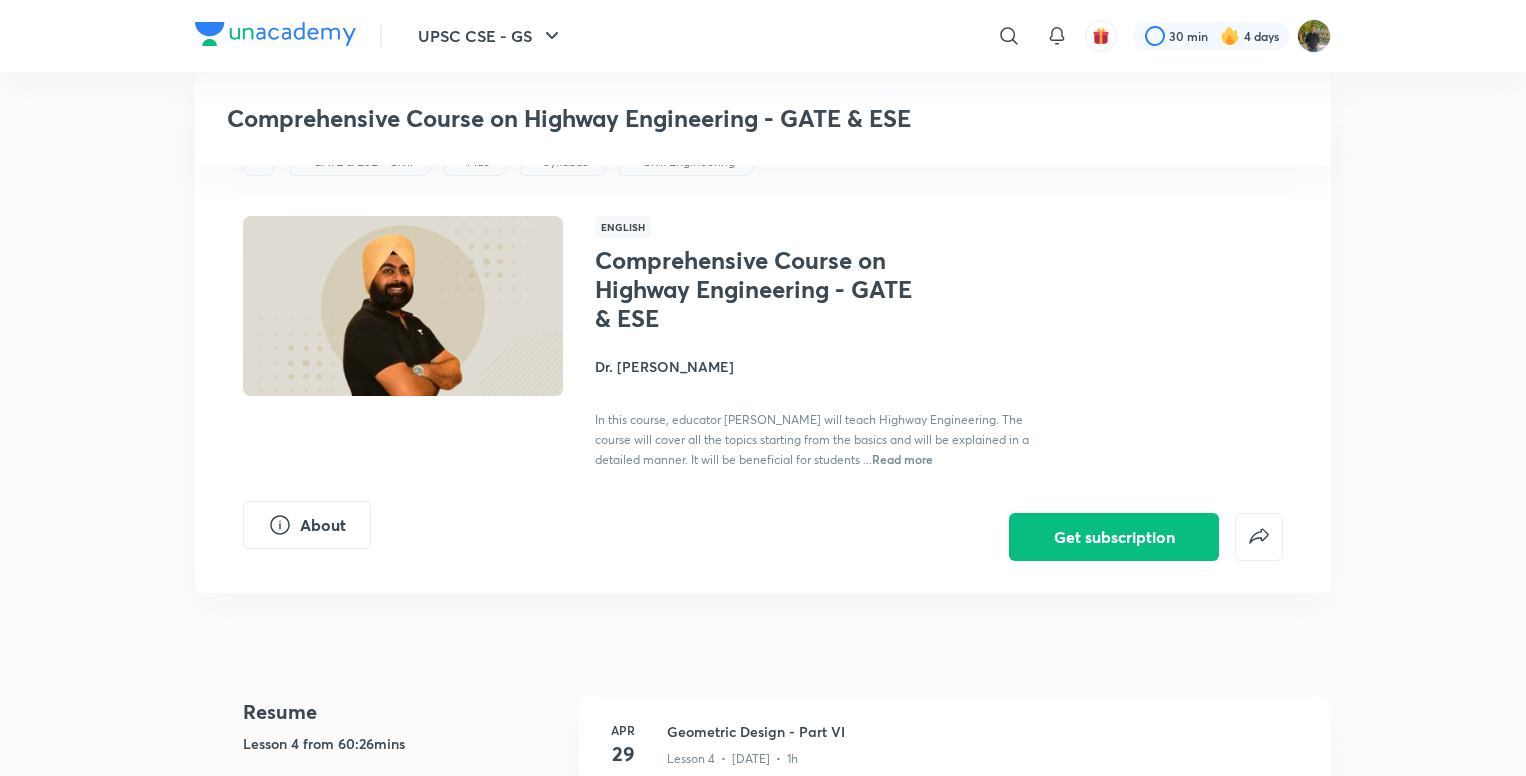 scroll, scrollTop: 1008, scrollLeft: 0, axis: vertical 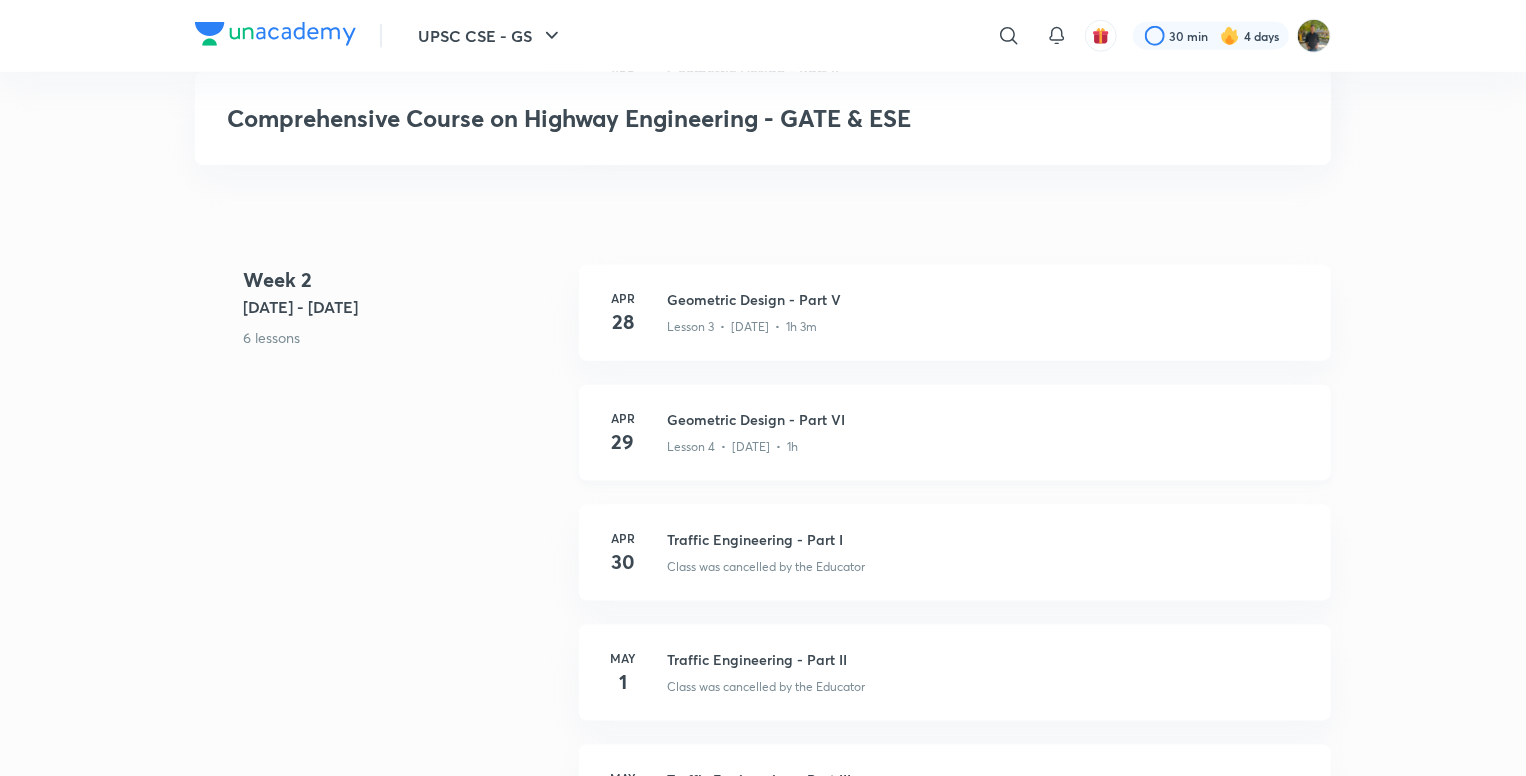 click on "Lesson 4  •  Apr 29  •  1h" at bounding box center [987, -253] 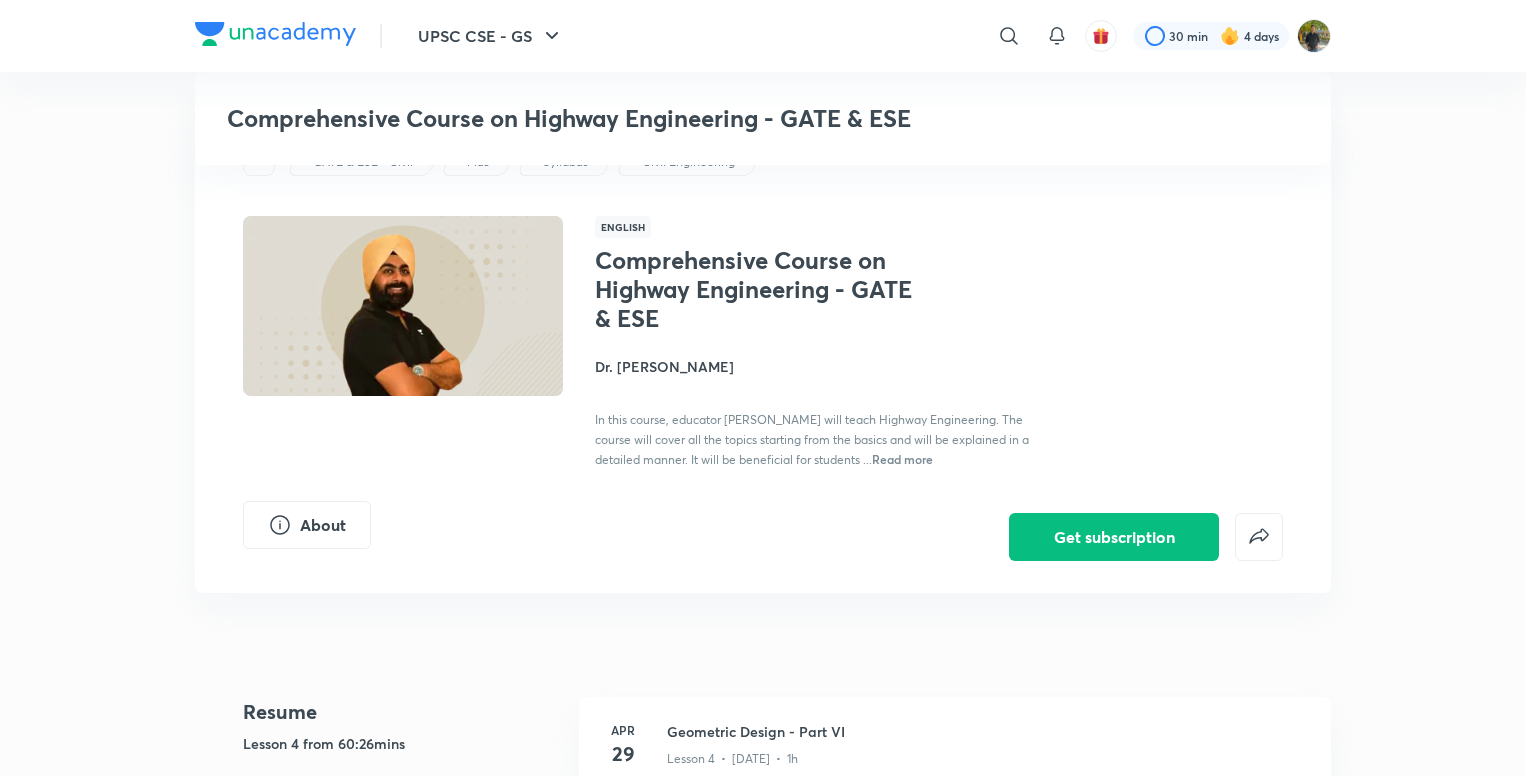 scroll, scrollTop: 1208, scrollLeft: 0, axis: vertical 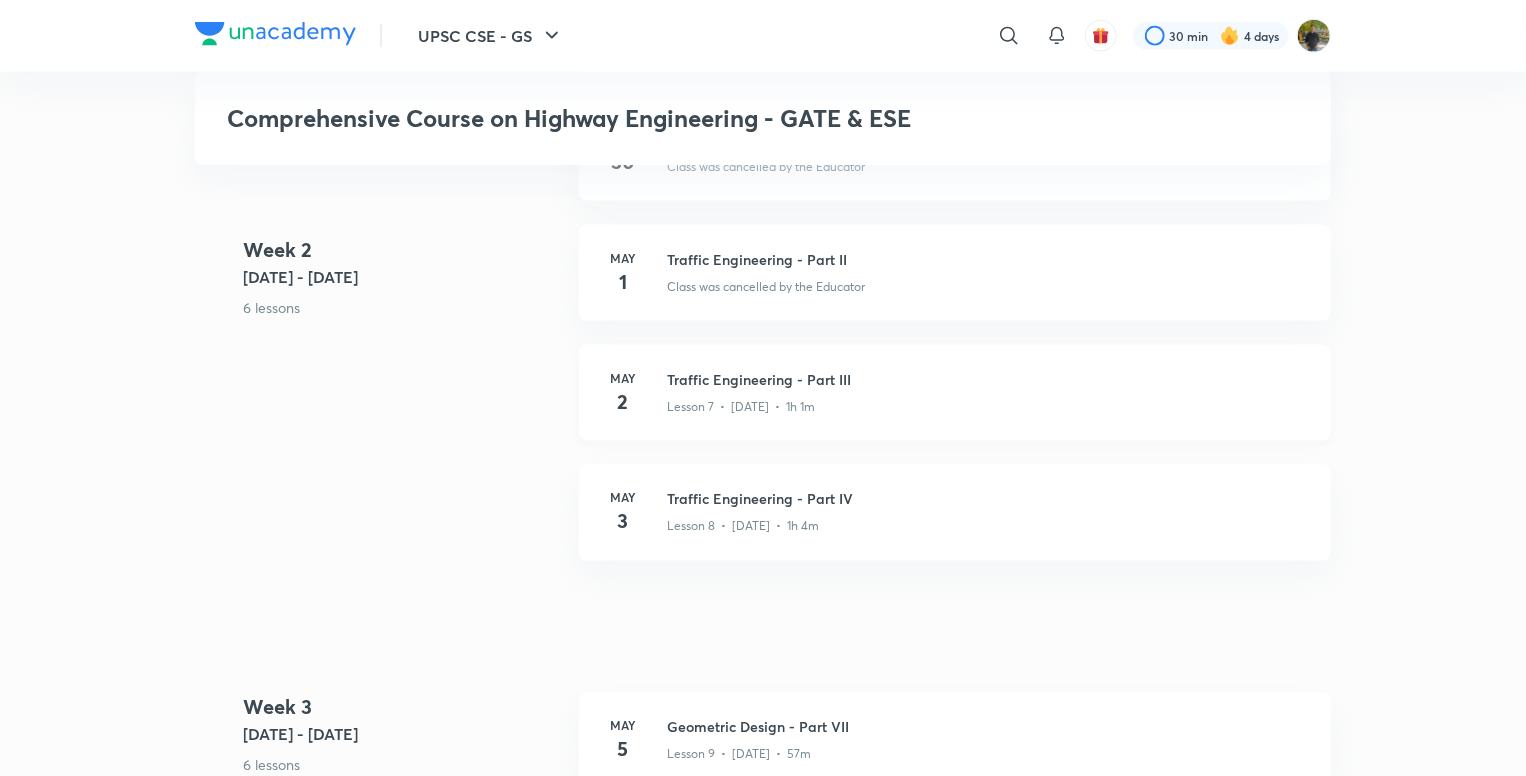 click on "Lesson 7  •  [DATE]  •  1h 1m" at bounding box center (987, 403) 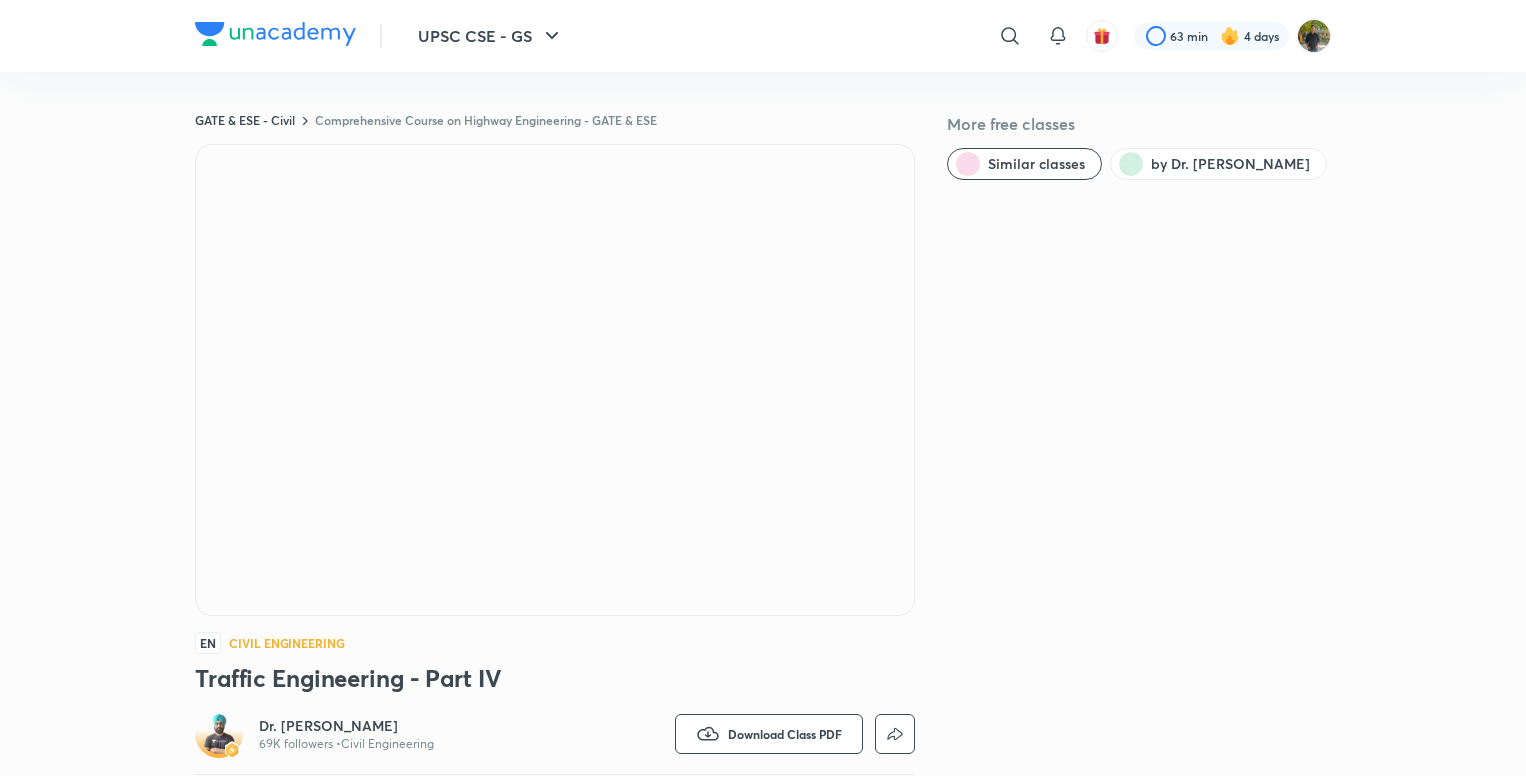 scroll, scrollTop: 0, scrollLeft: 0, axis: both 